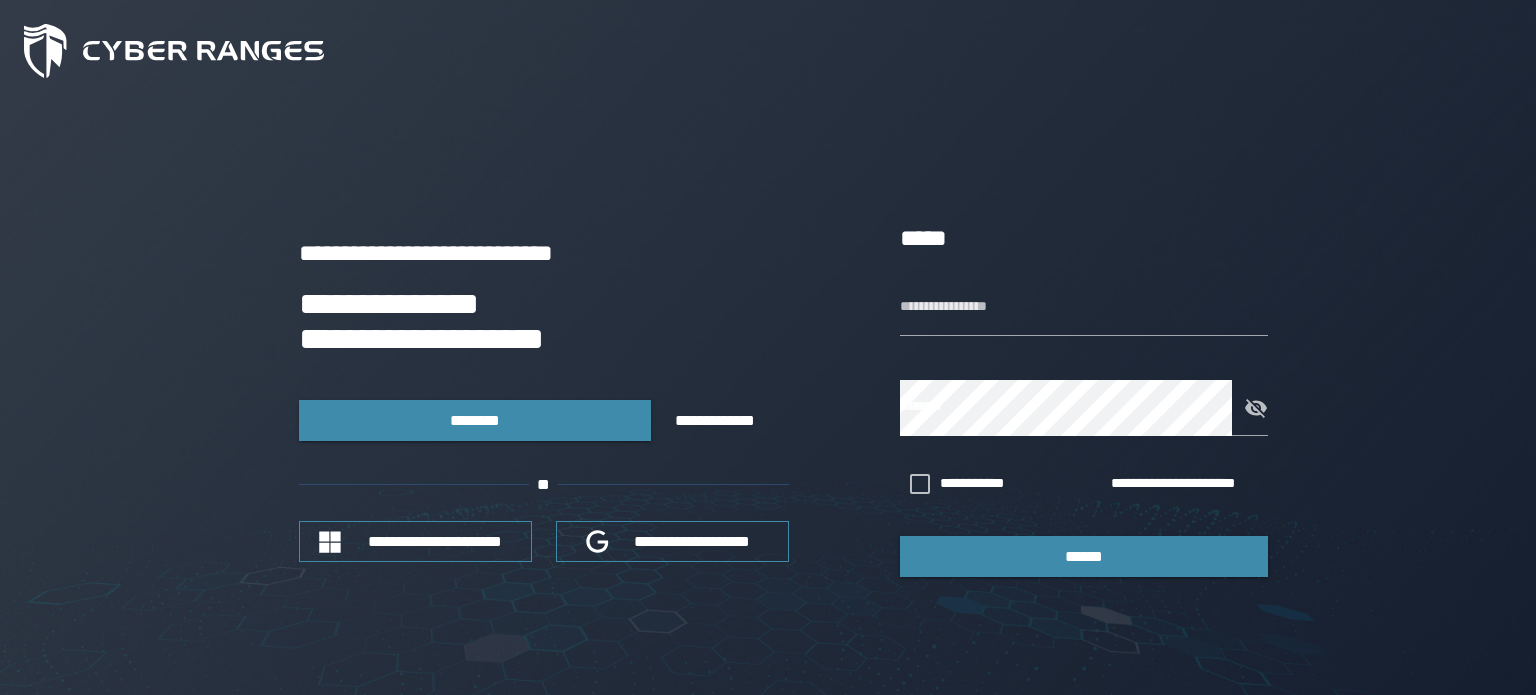 scroll, scrollTop: 0, scrollLeft: 0, axis: both 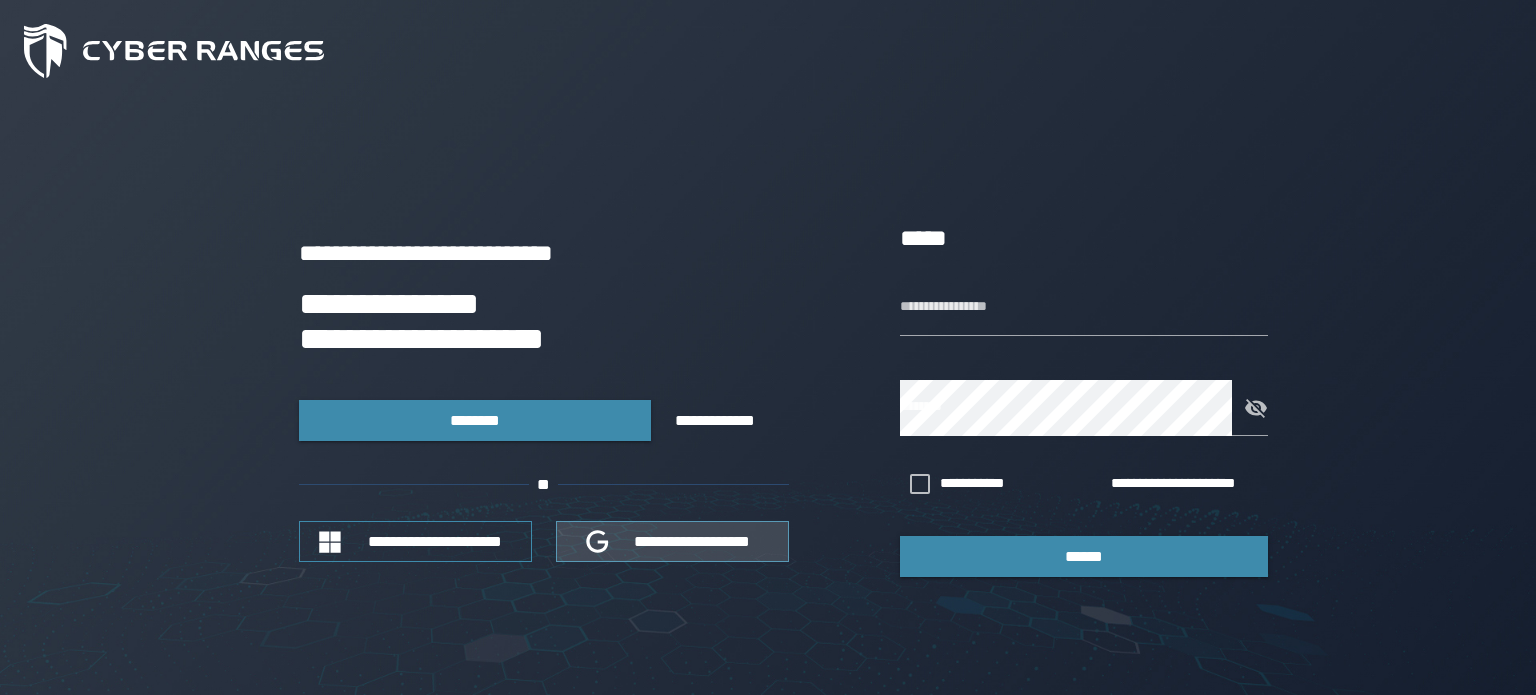 click on "**********" at bounding box center (693, 541) 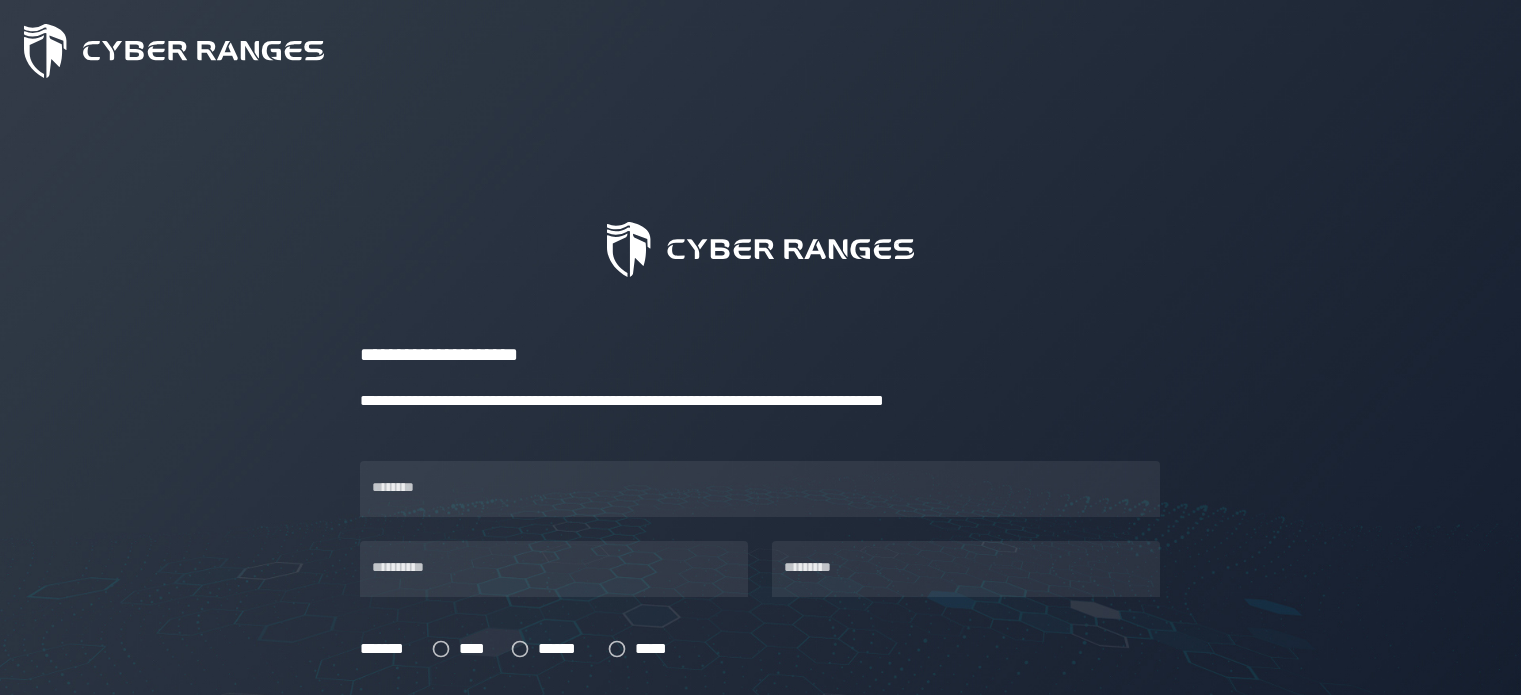 scroll, scrollTop: 0, scrollLeft: 0, axis: both 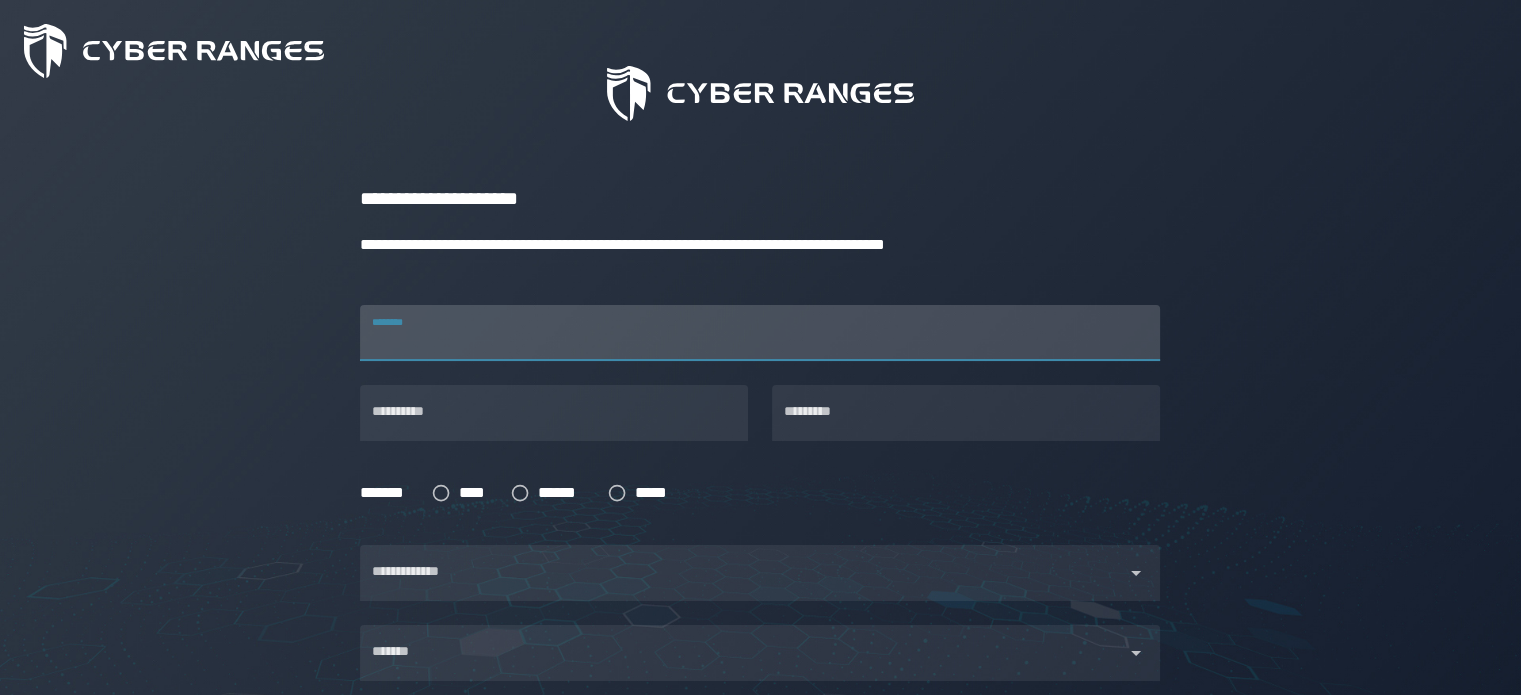 click on "********" at bounding box center (760, 333) 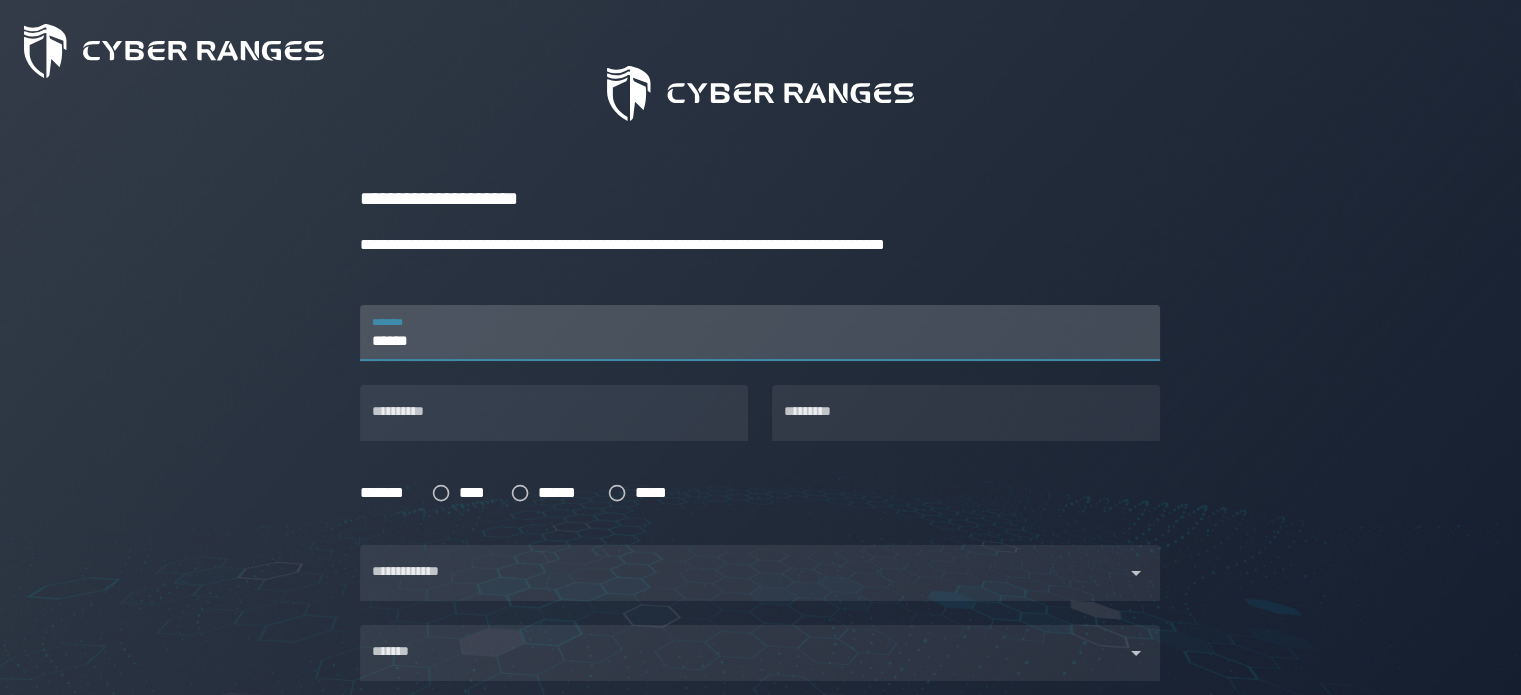 type on "*******" 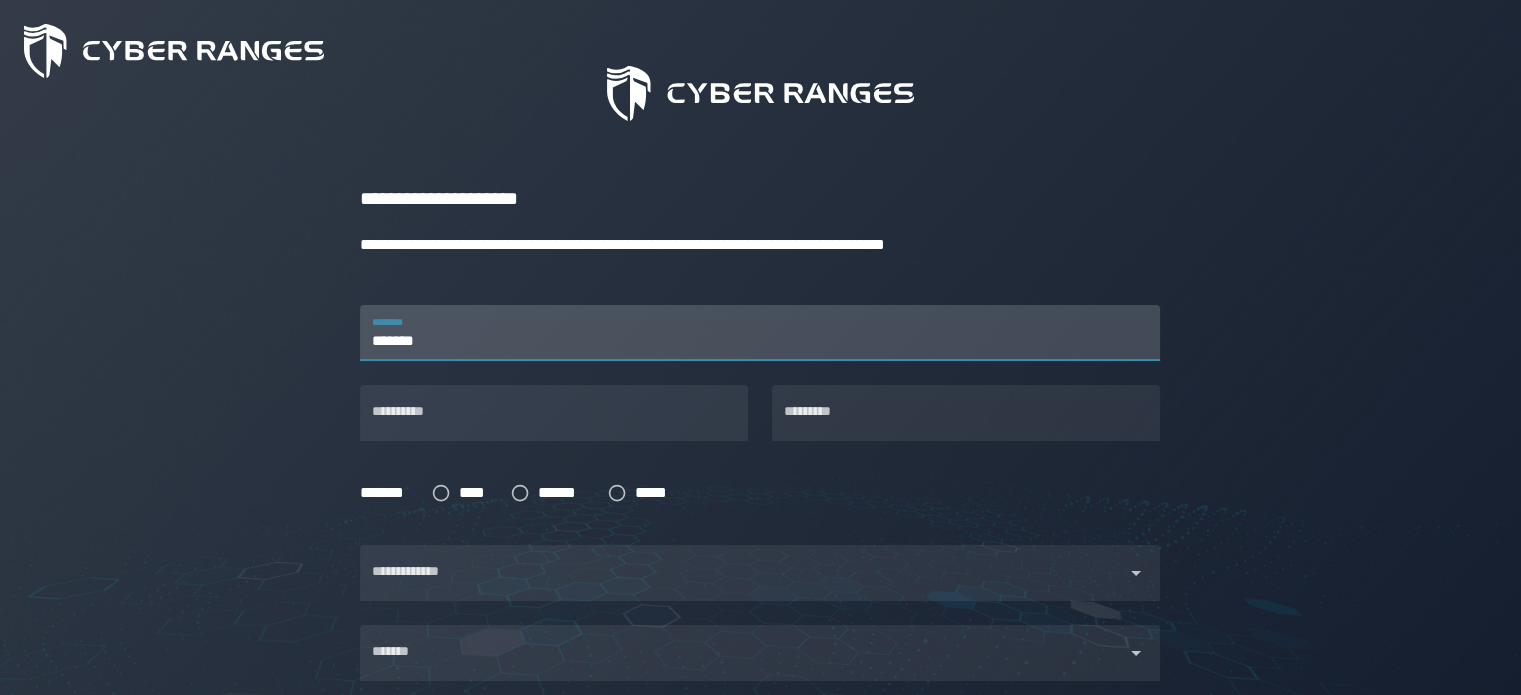 click on "*******" at bounding box center (760, 333) 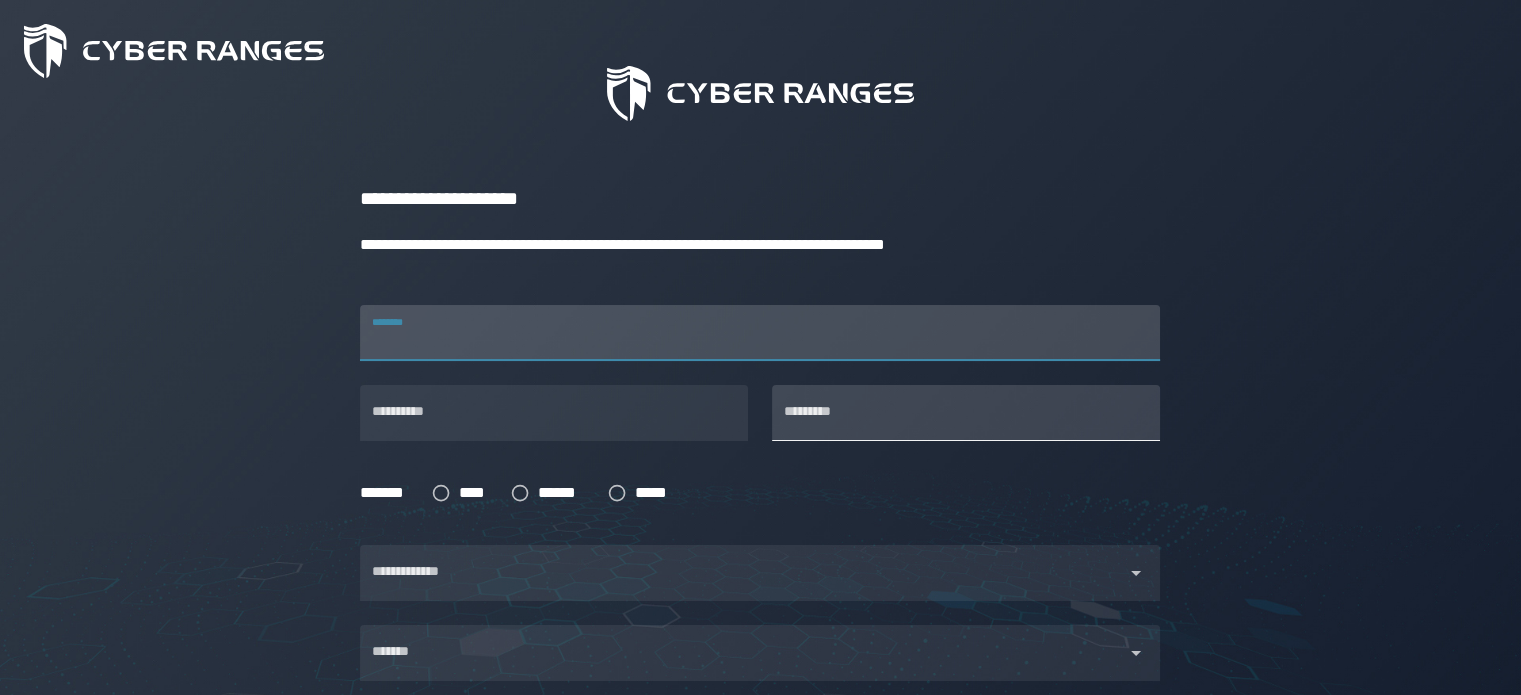 click on "*********" at bounding box center (966, 413) 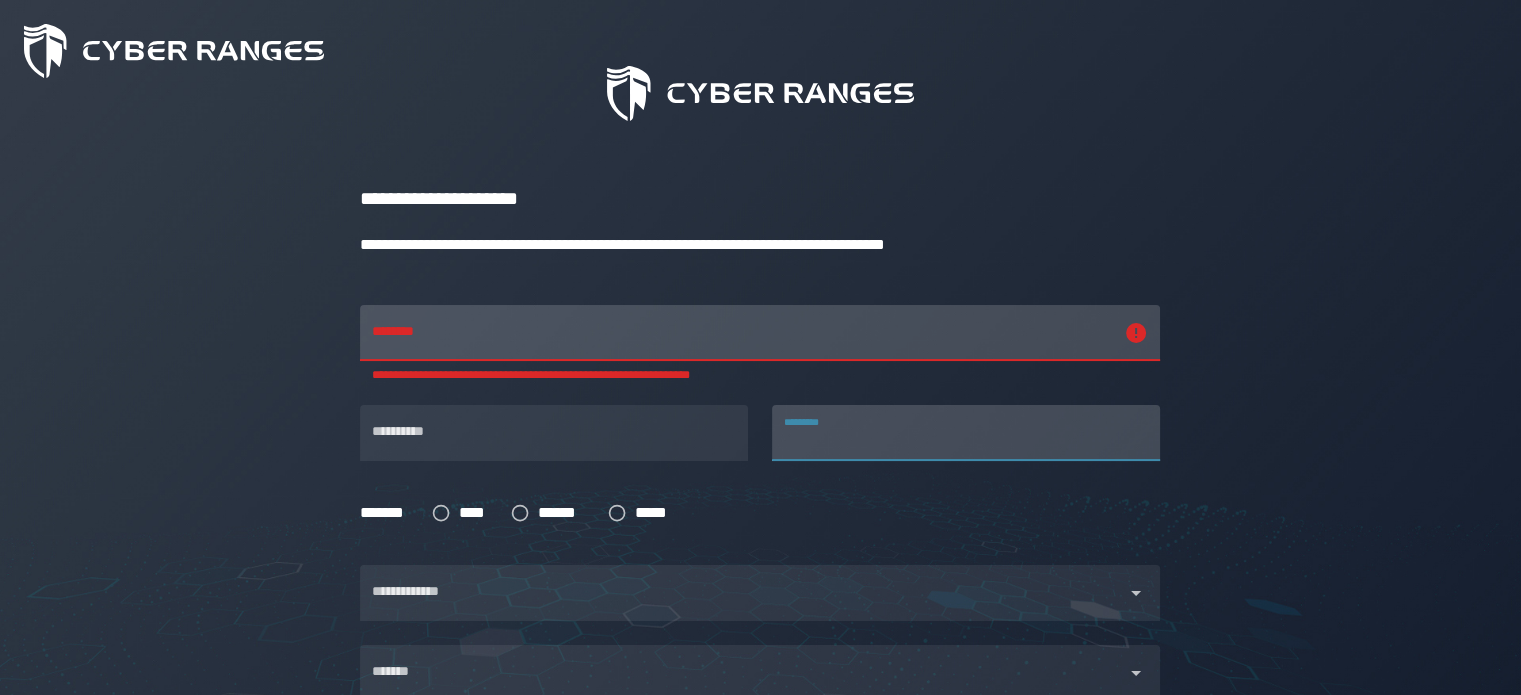 paste on "*******" 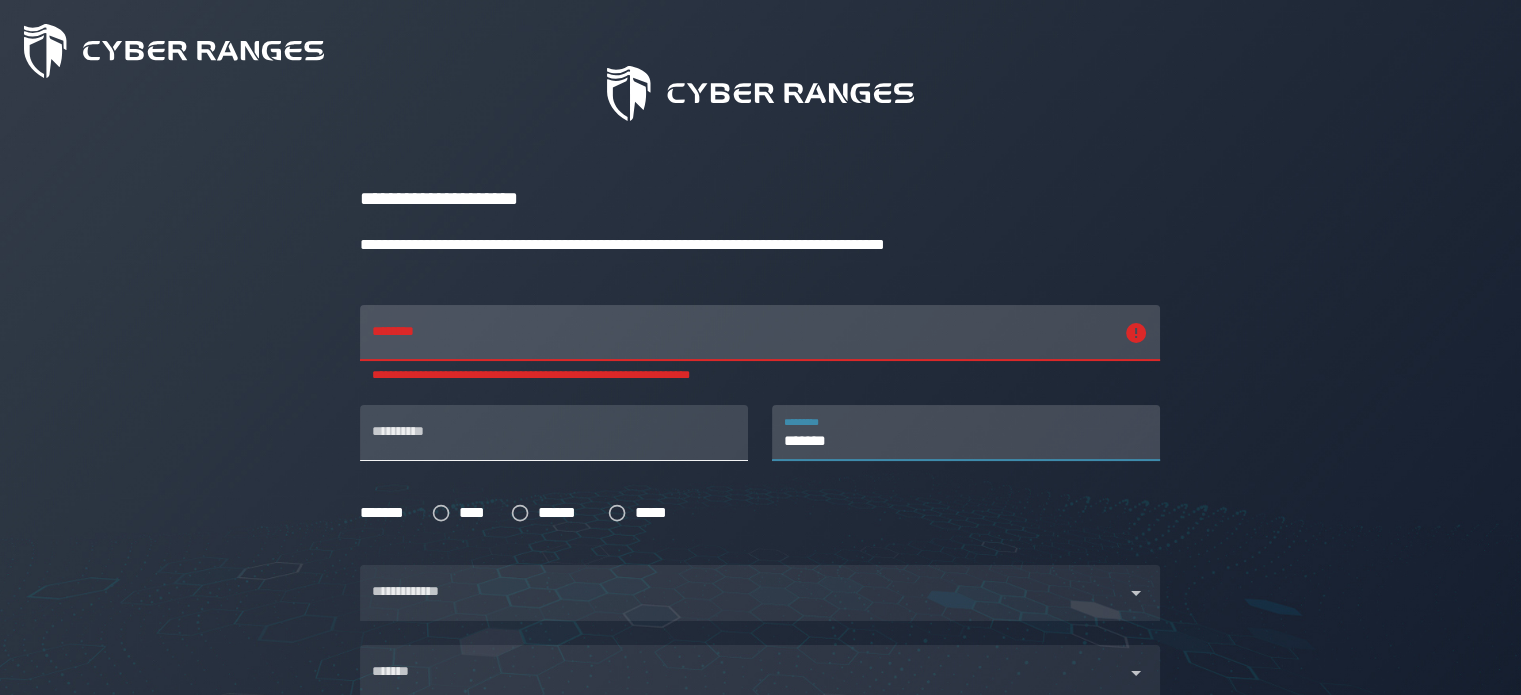 type on "*******" 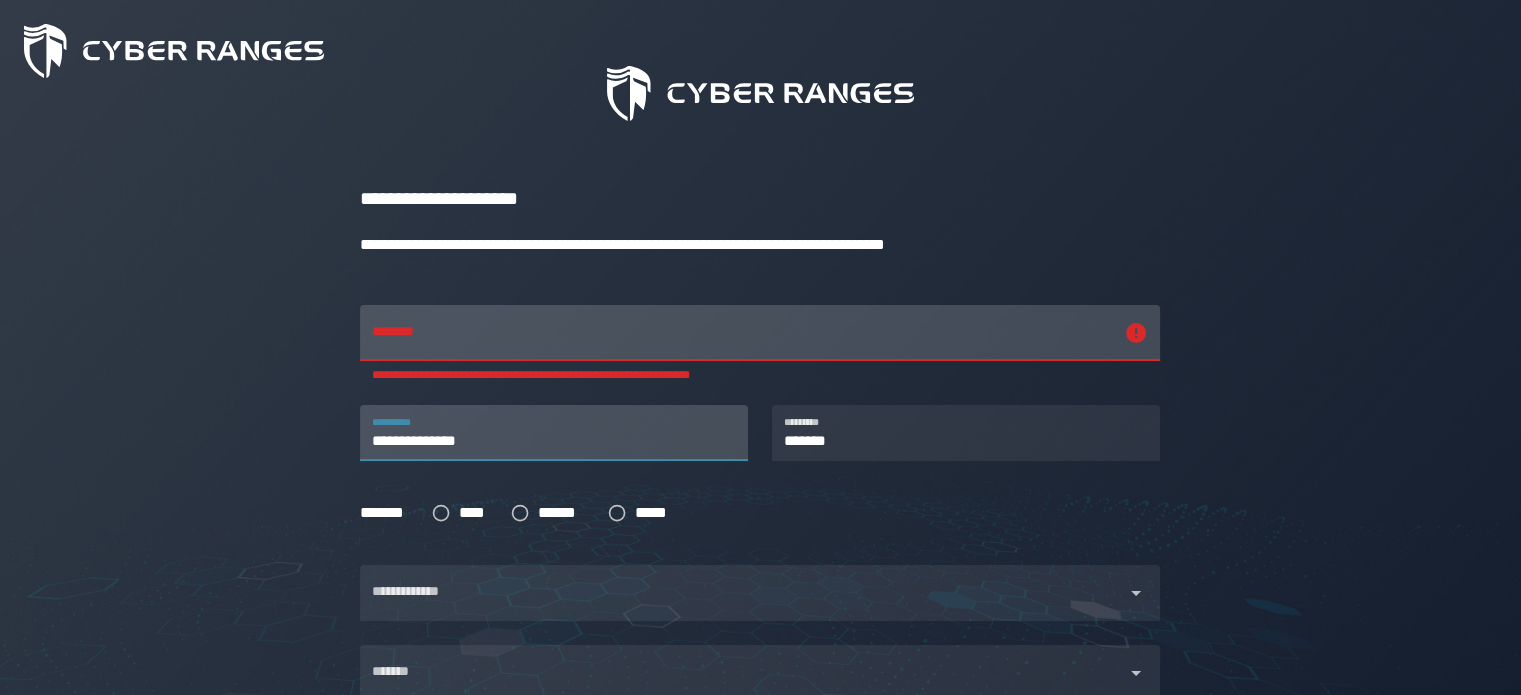 type on "**********" 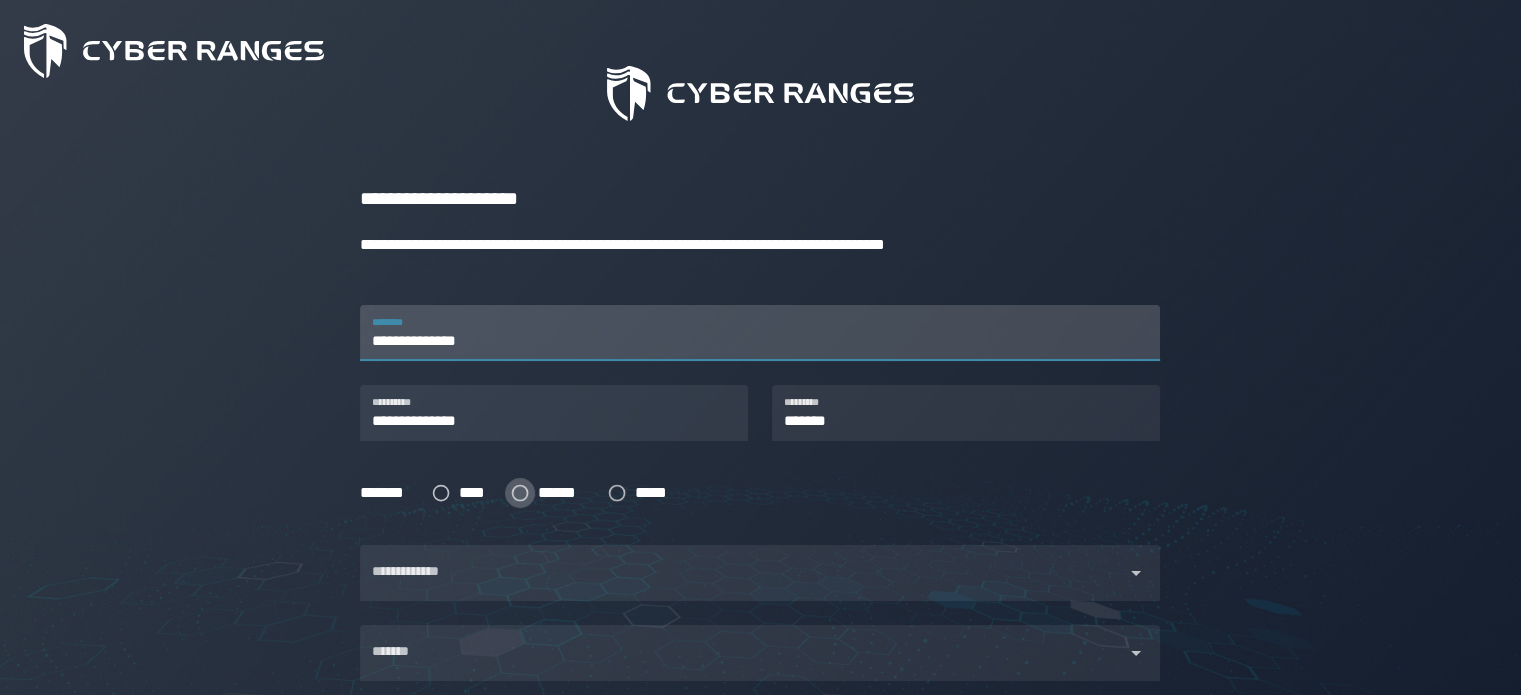 type on "**********" 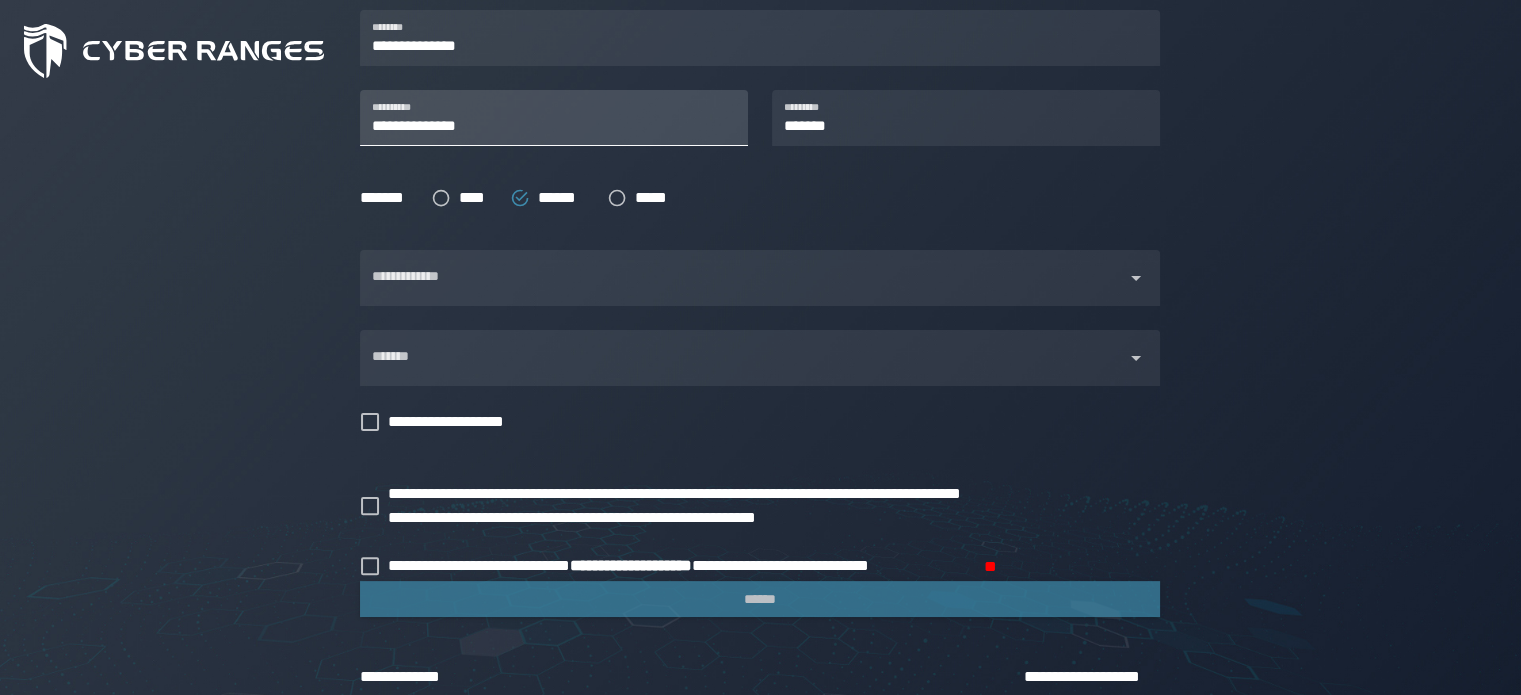 scroll, scrollTop: 456, scrollLeft: 0, axis: vertical 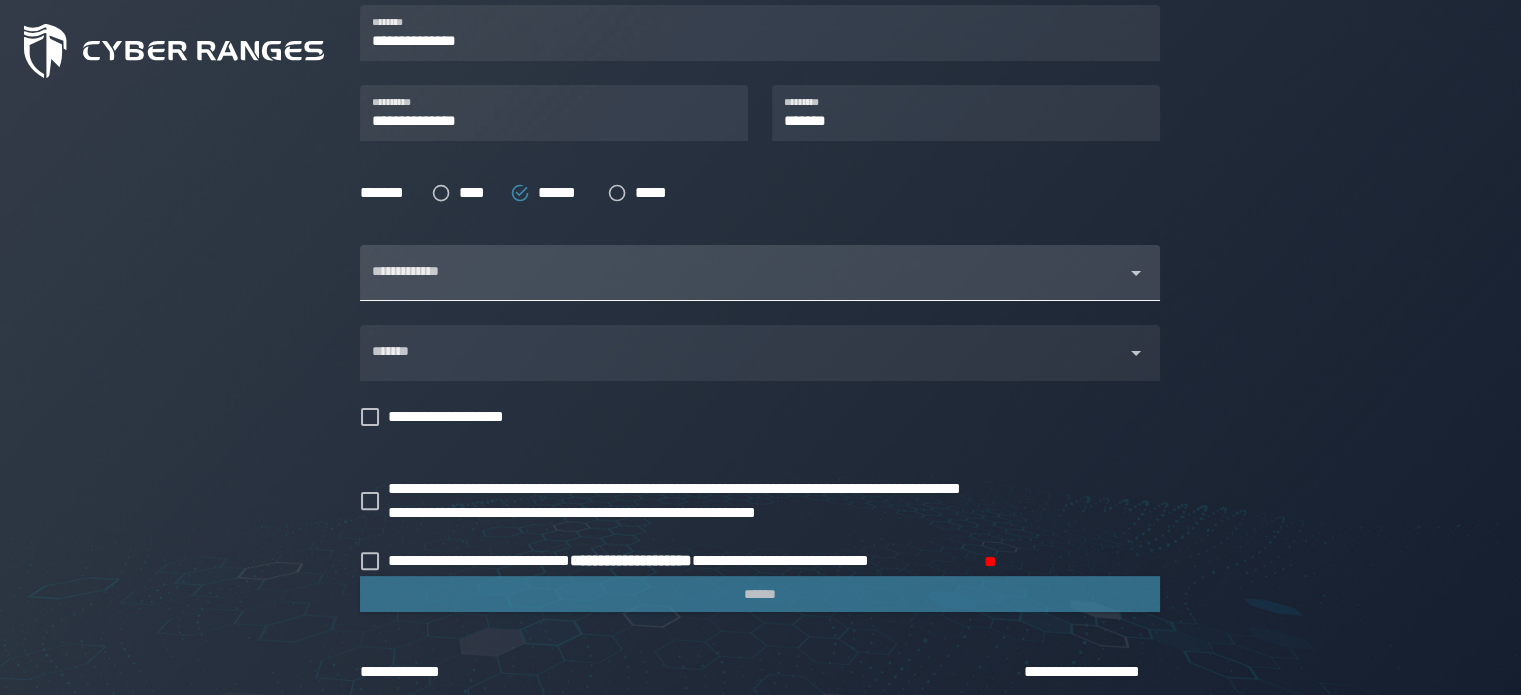 click at bounding box center (742, 285) 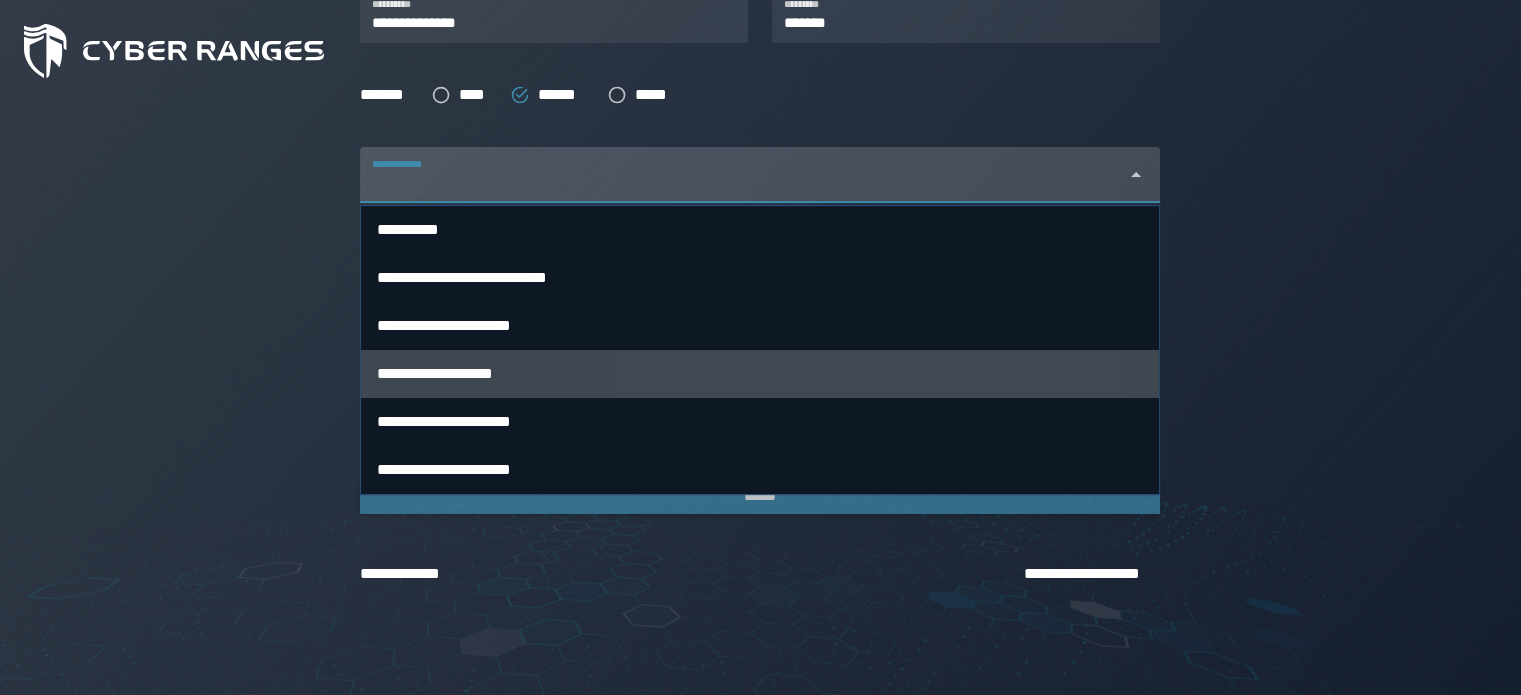 scroll, scrollTop: 556, scrollLeft: 0, axis: vertical 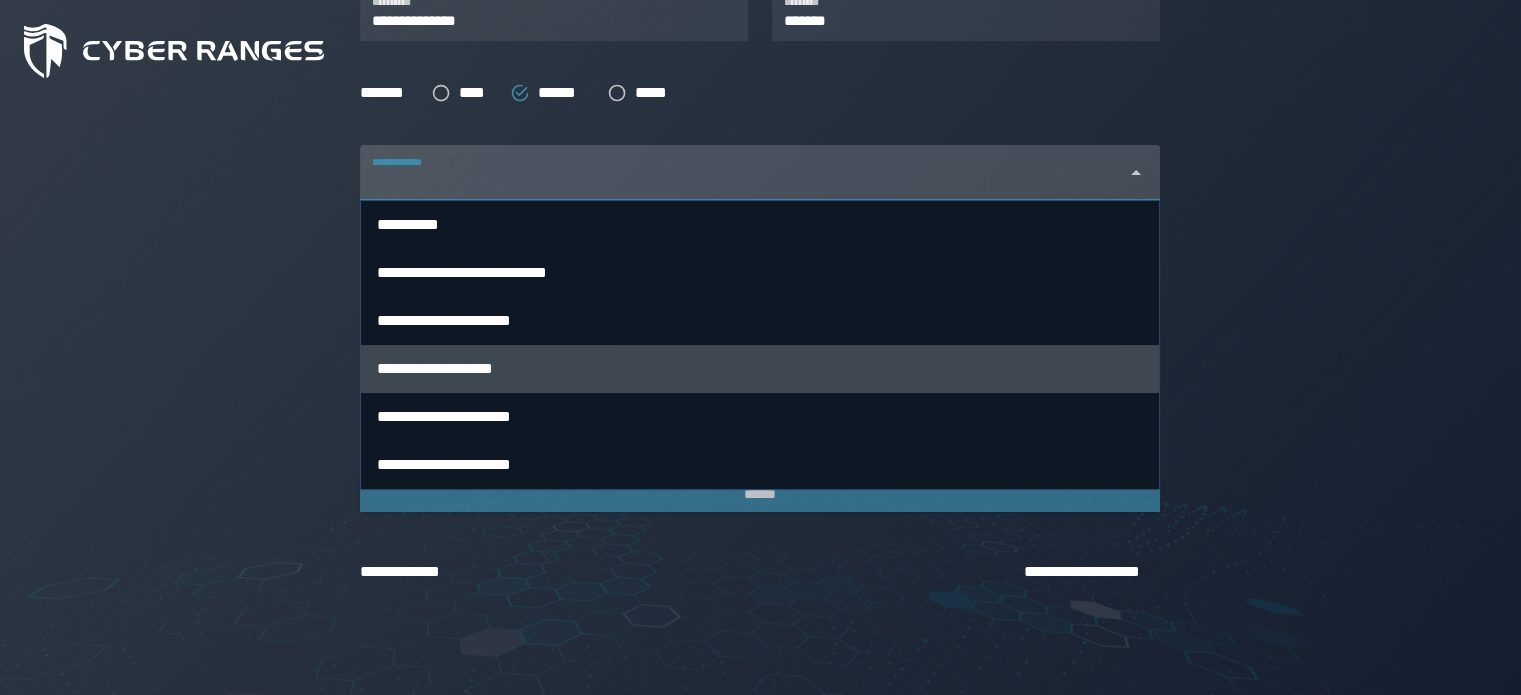 click on "**********" at bounding box center (435, 369) 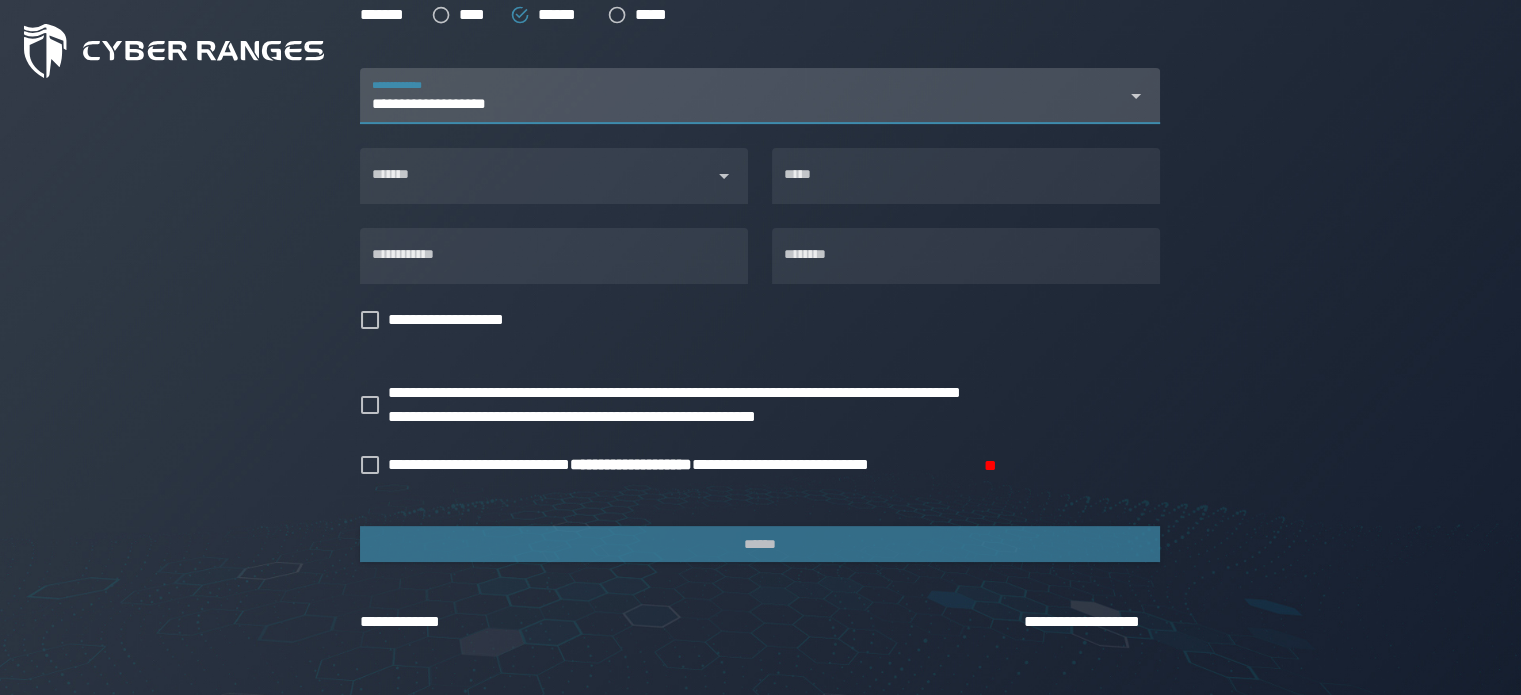 scroll, scrollTop: 636, scrollLeft: 0, axis: vertical 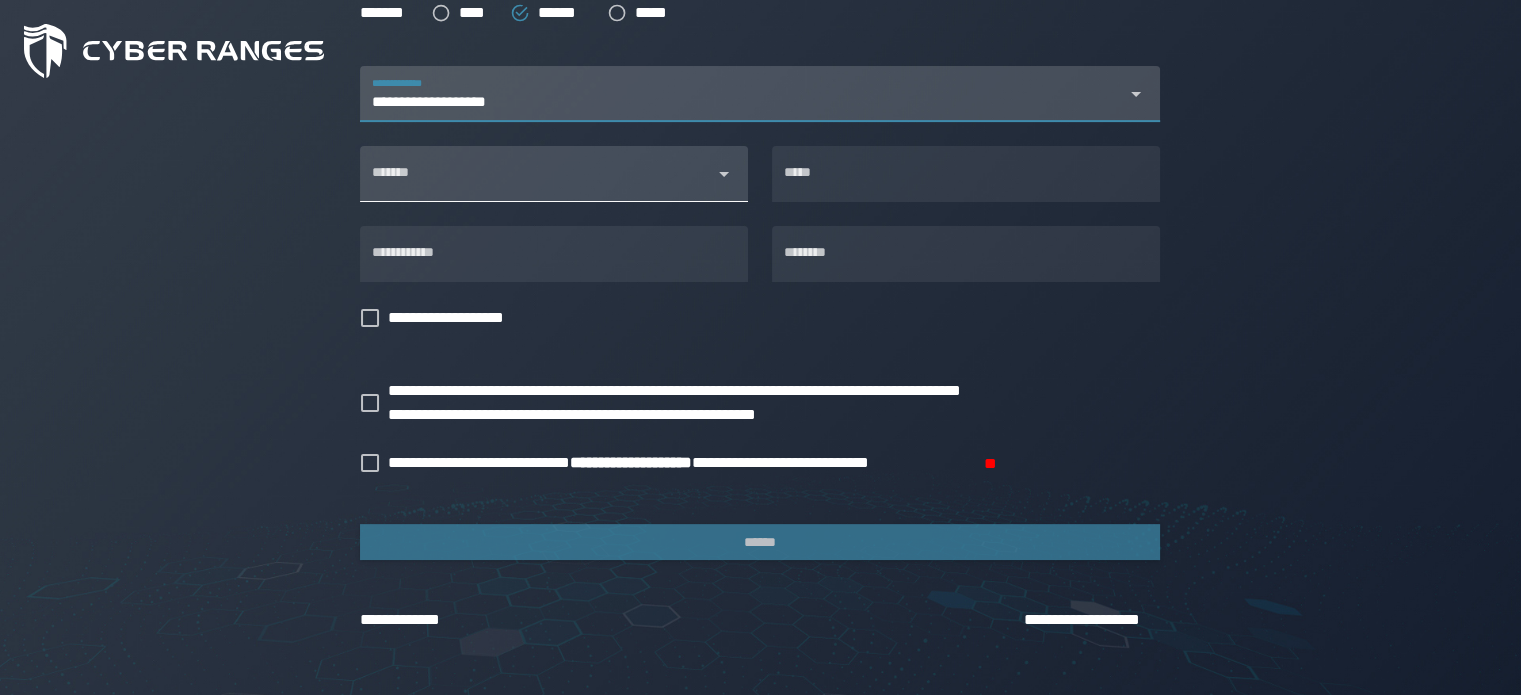 click on "*******" at bounding box center [536, 182] 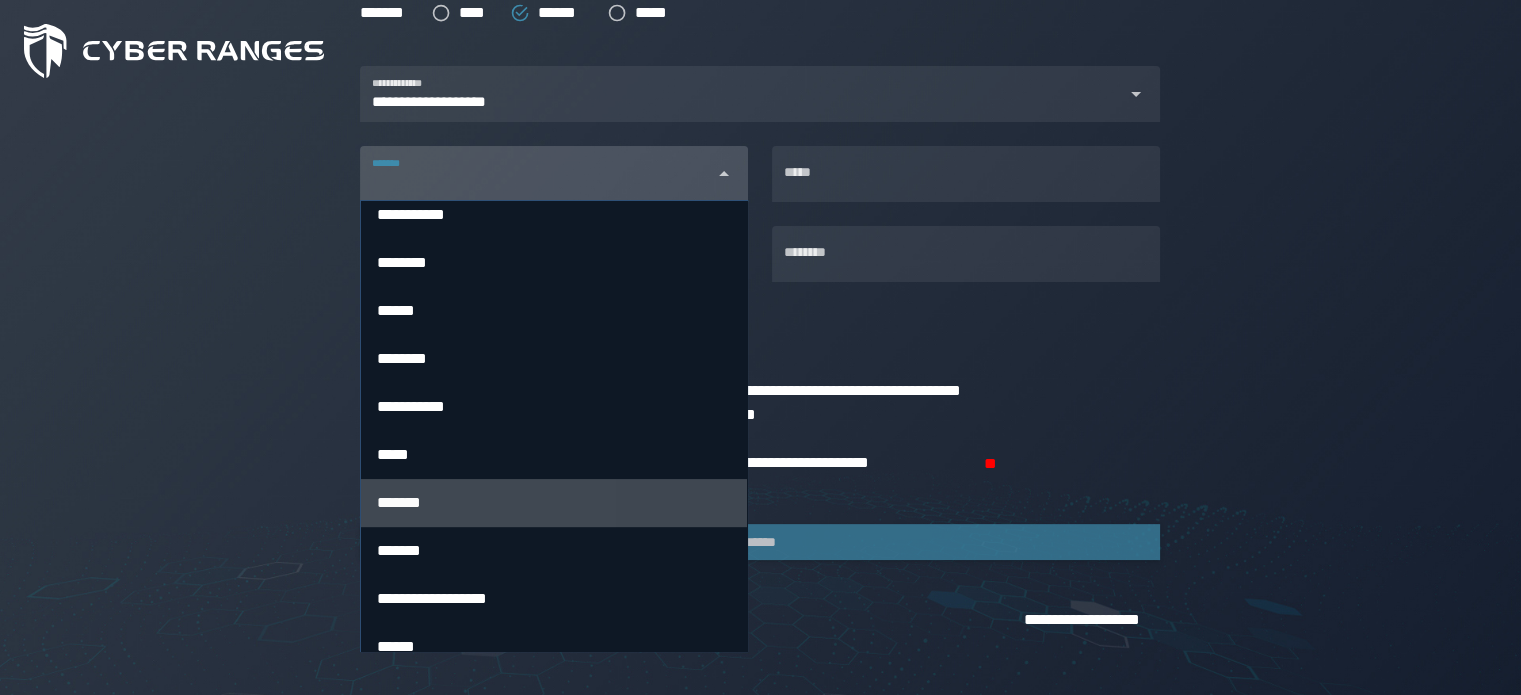 scroll, scrollTop: 8300, scrollLeft: 0, axis: vertical 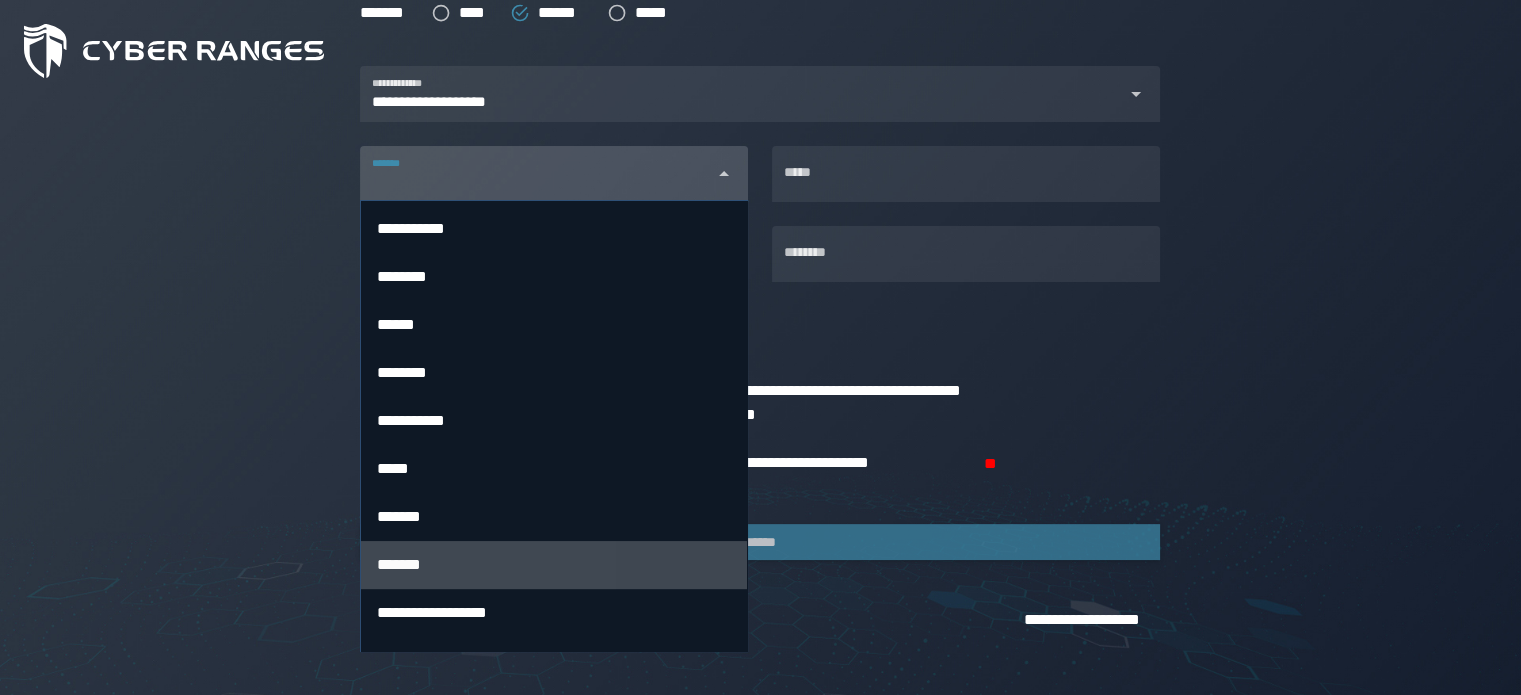 click on "*******" at bounding box center (399, 565) 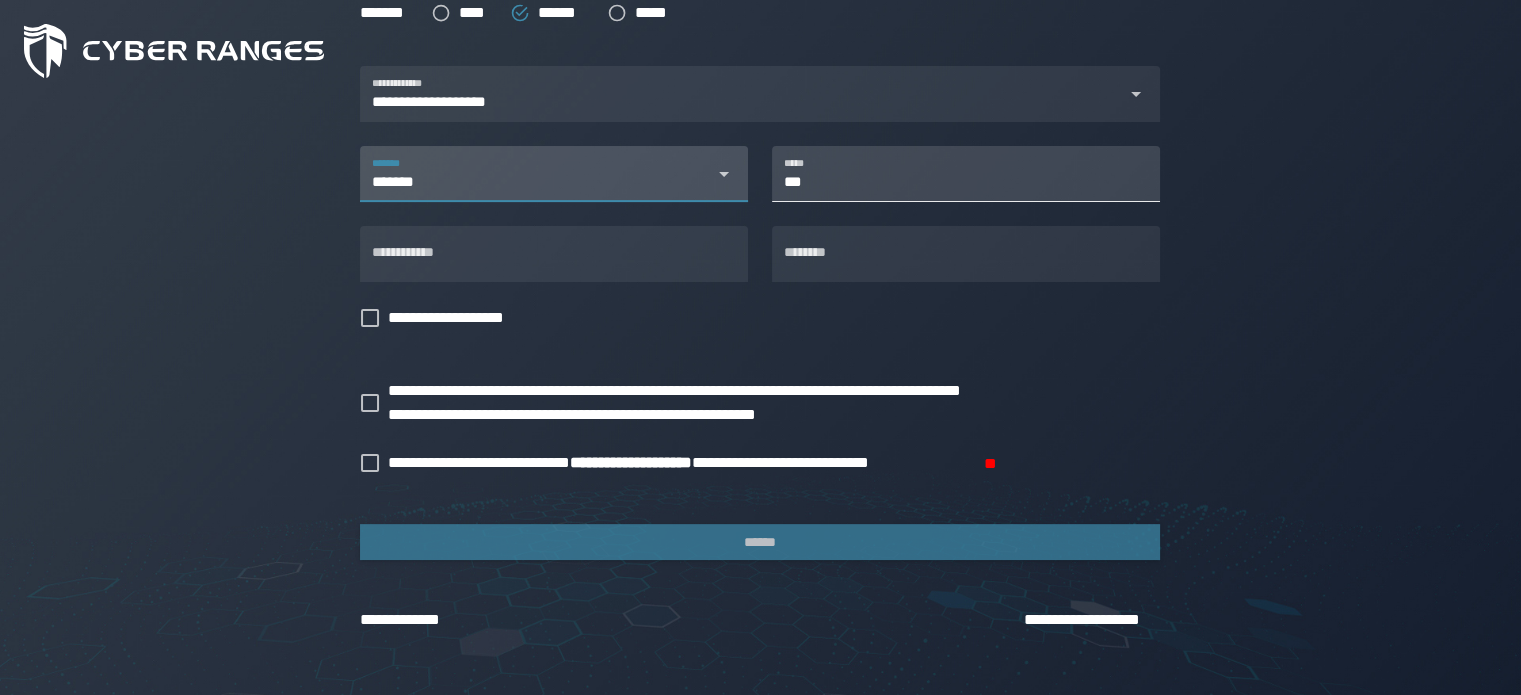 click on "***" at bounding box center (966, 174) 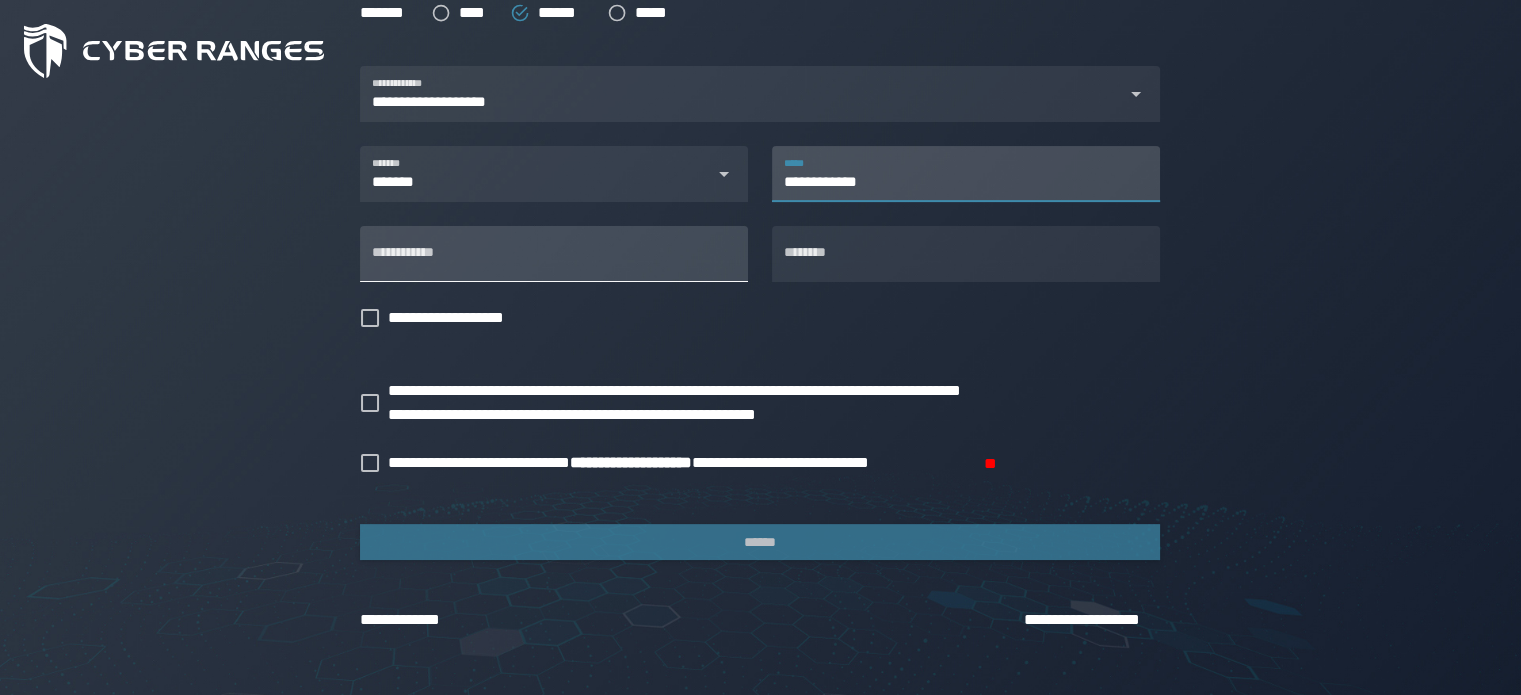 type on "**********" 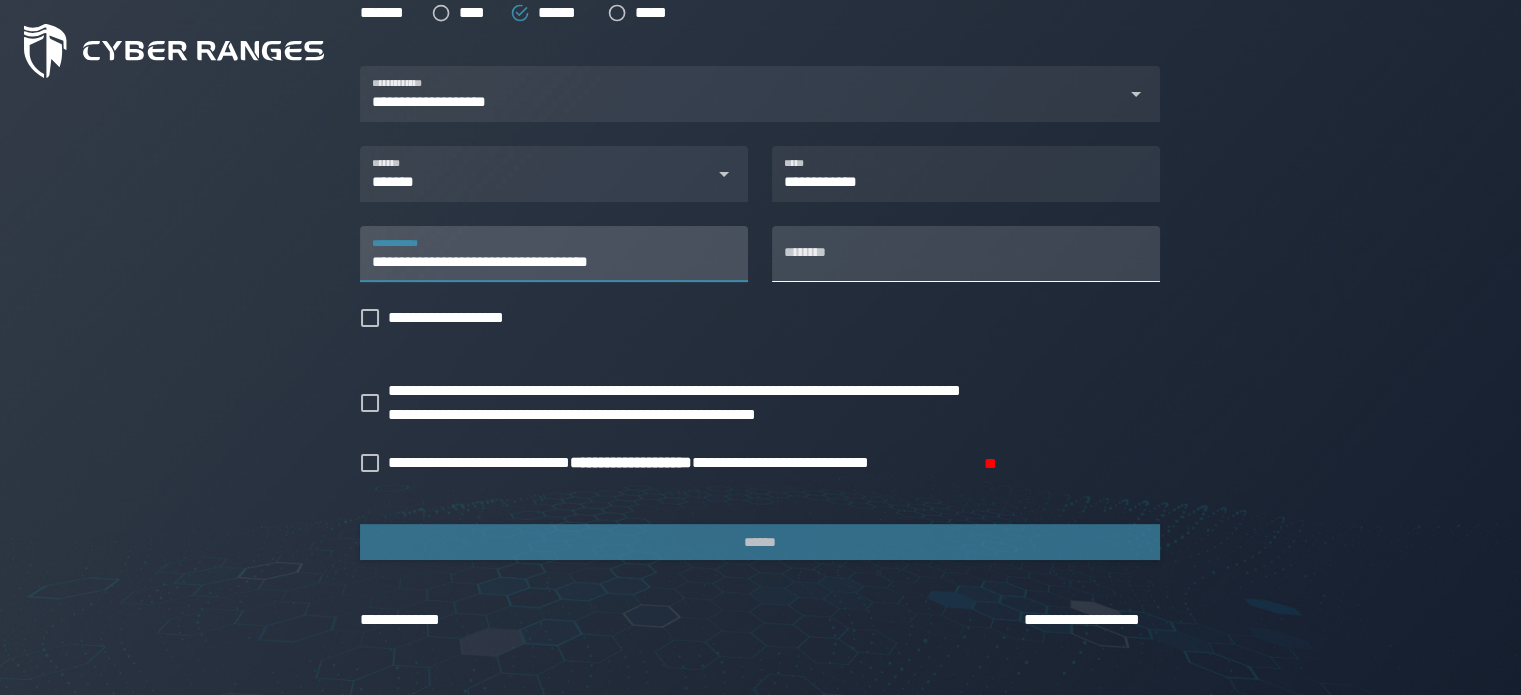 type on "**********" 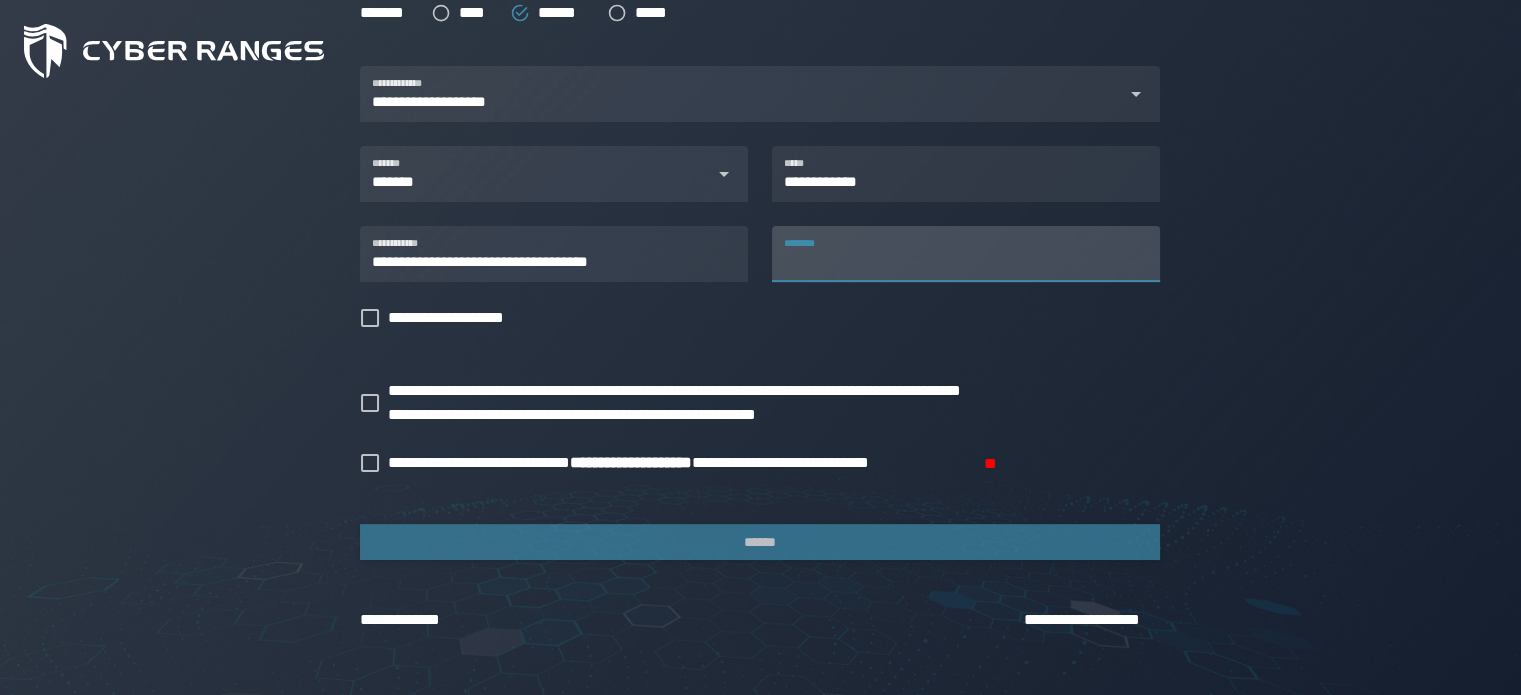 click on "********" at bounding box center [966, 254] 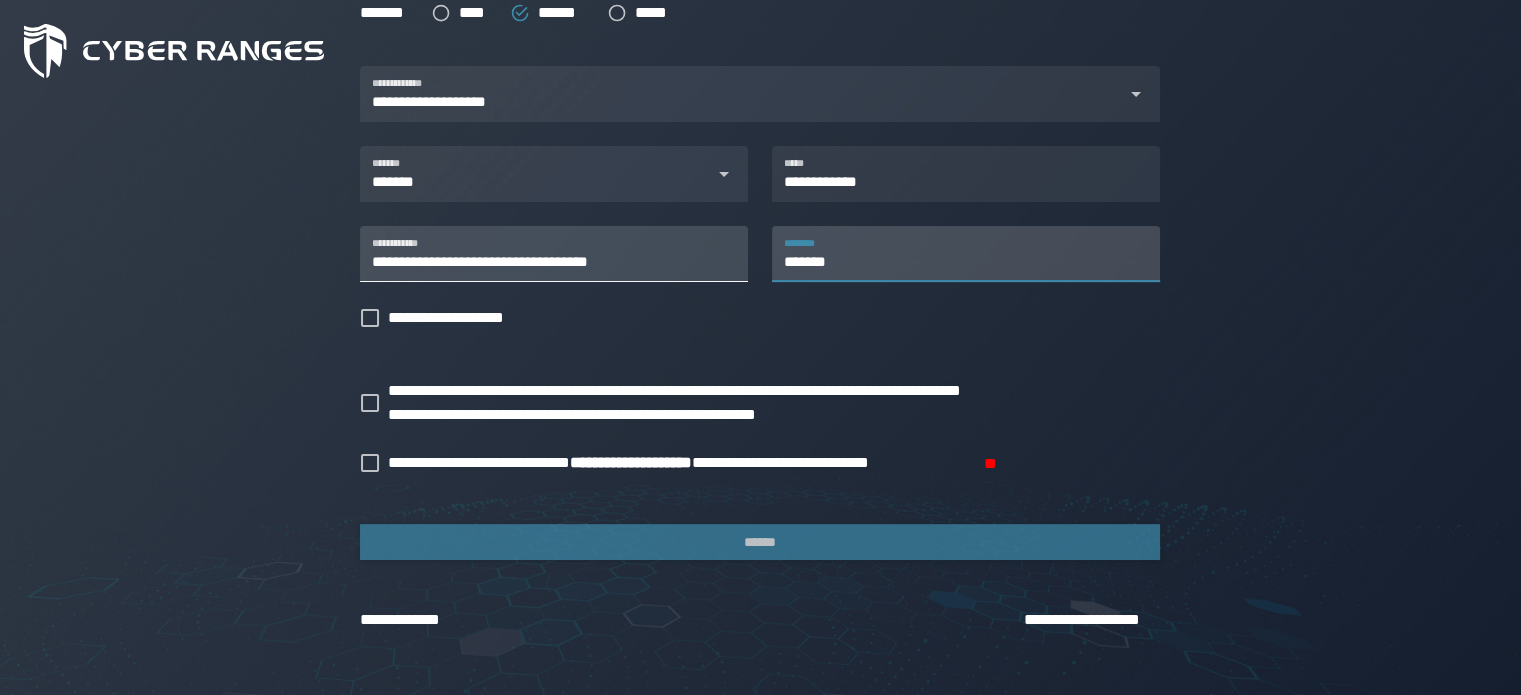 type on "*******" 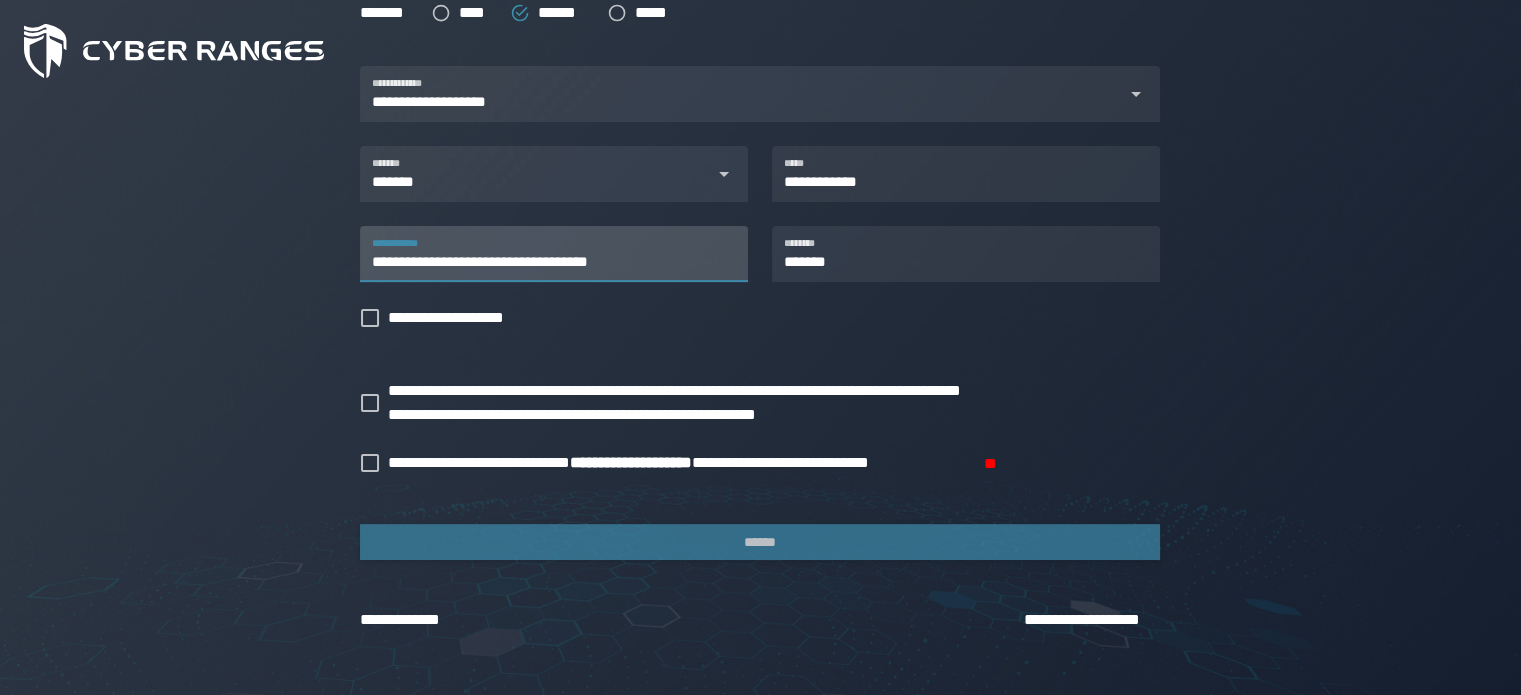 click on "**********" at bounding box center (554, 254) 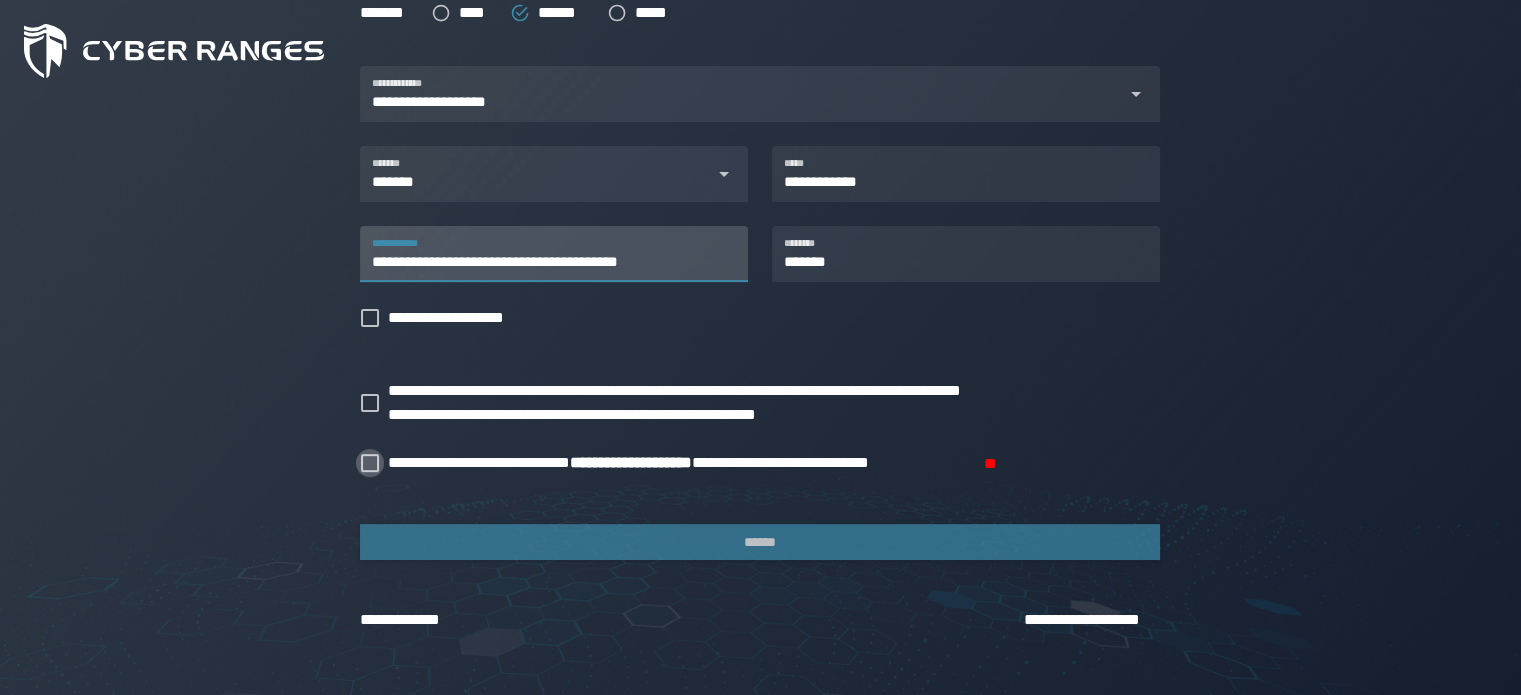 type on "**********" 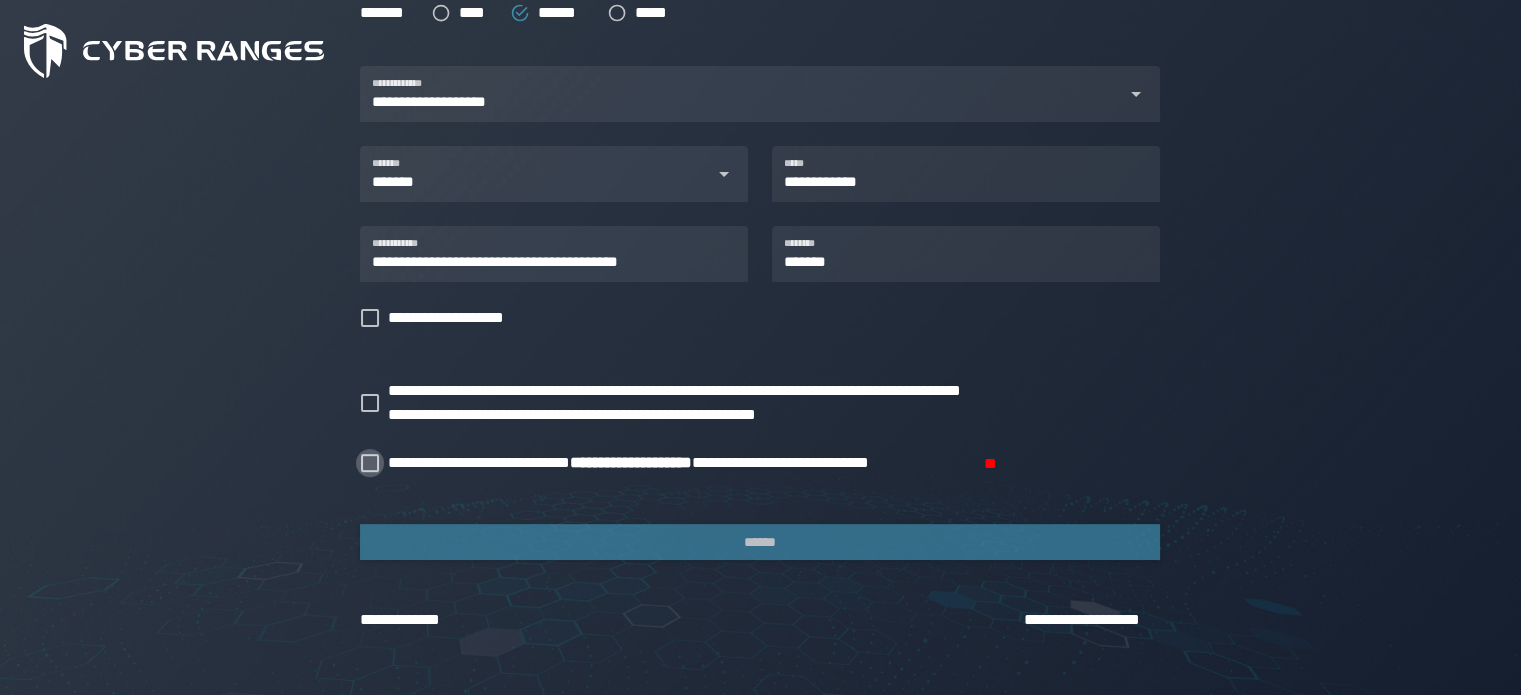 click 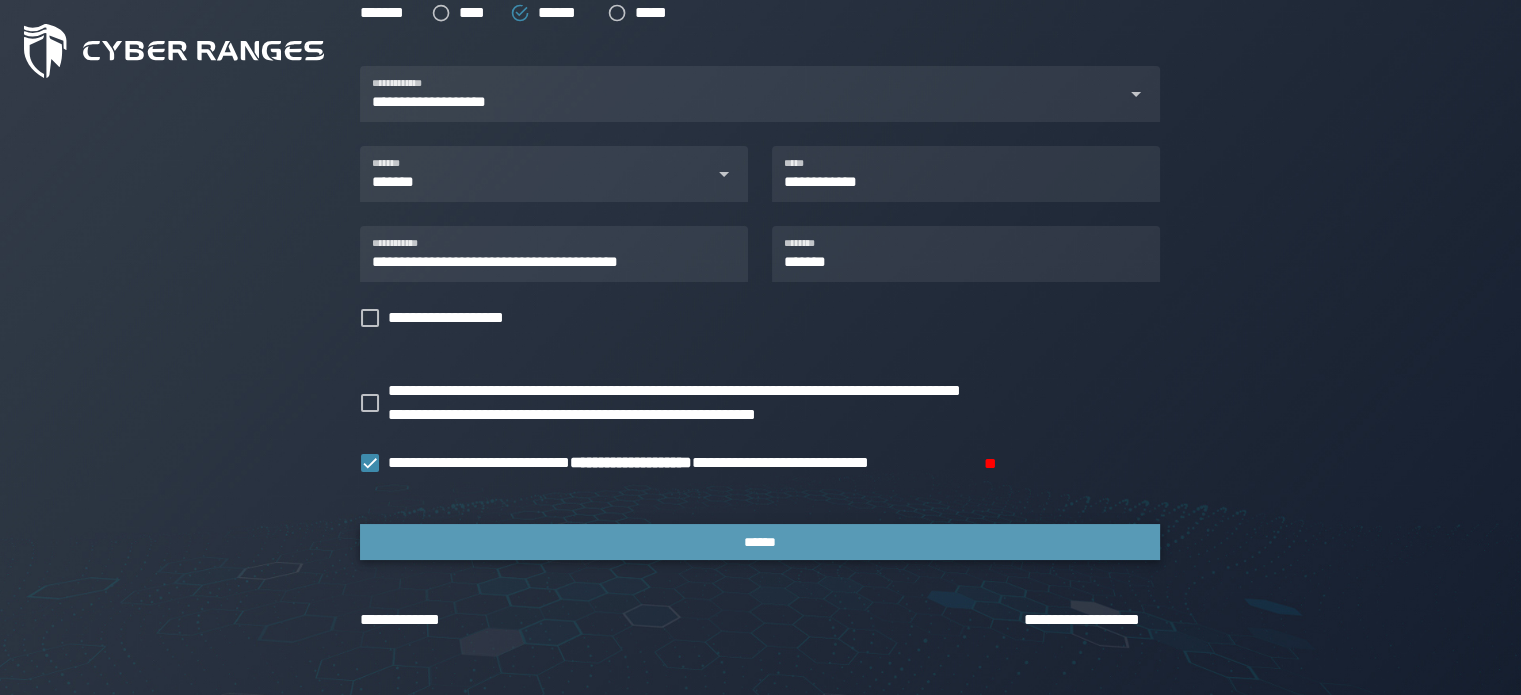 click on "******" at bounding box center (760, 542) 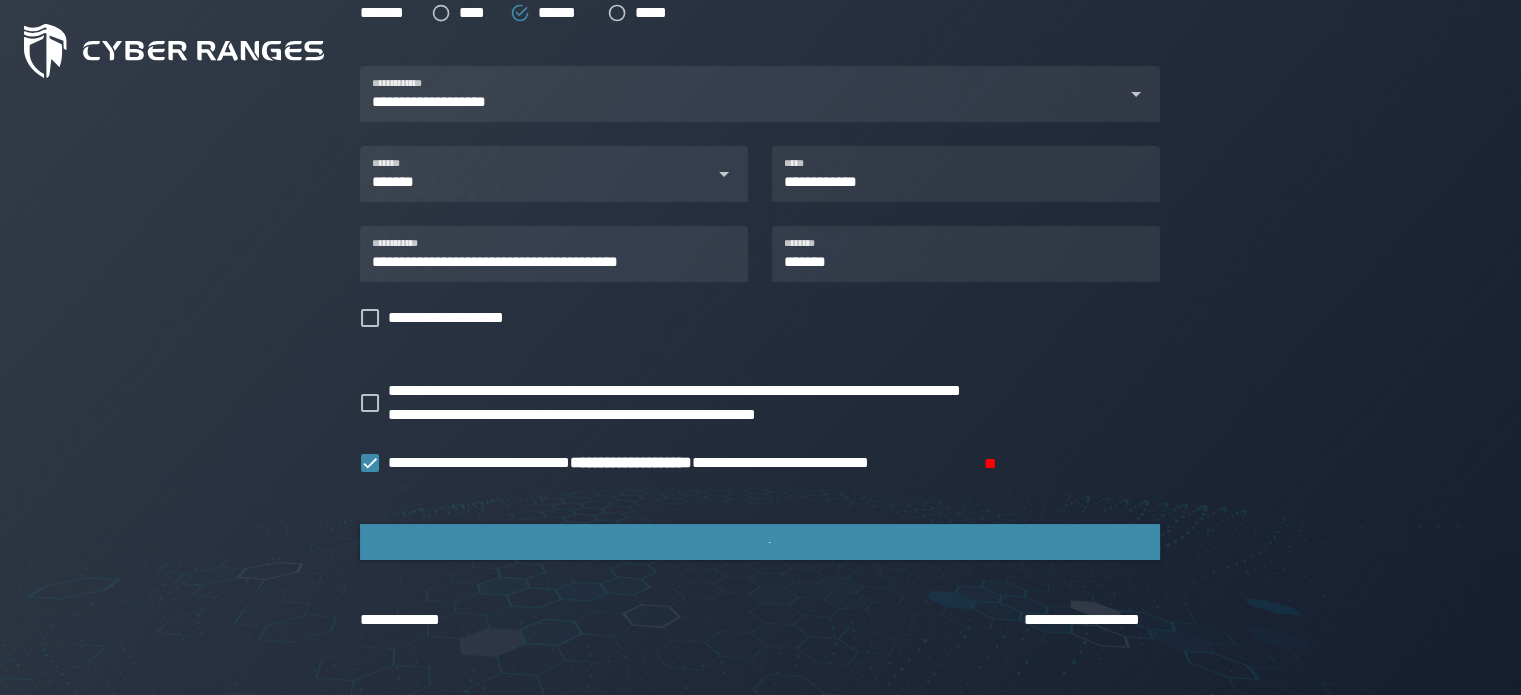 scroll, scrollTop: 0, scrollLeft: 0, axis: both 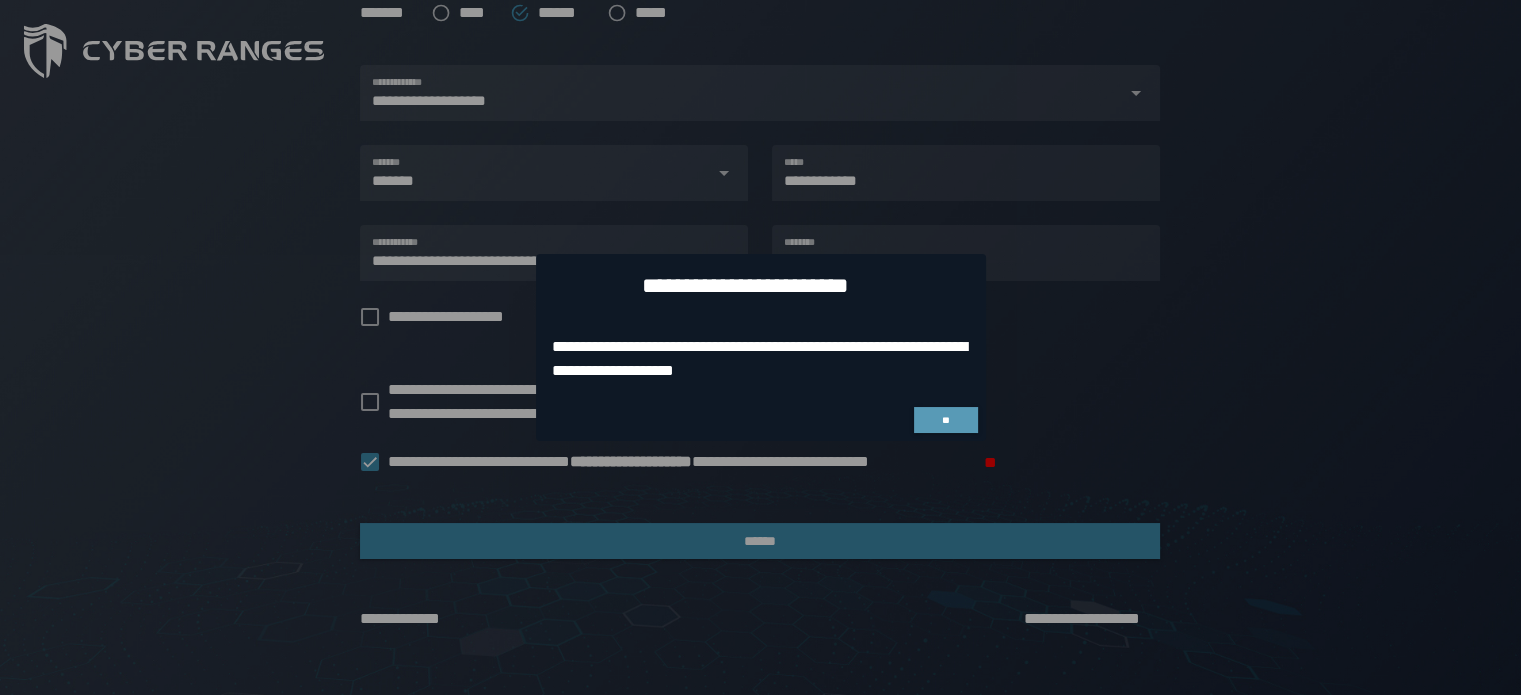 click on "**" at bounding box center [945, 420] 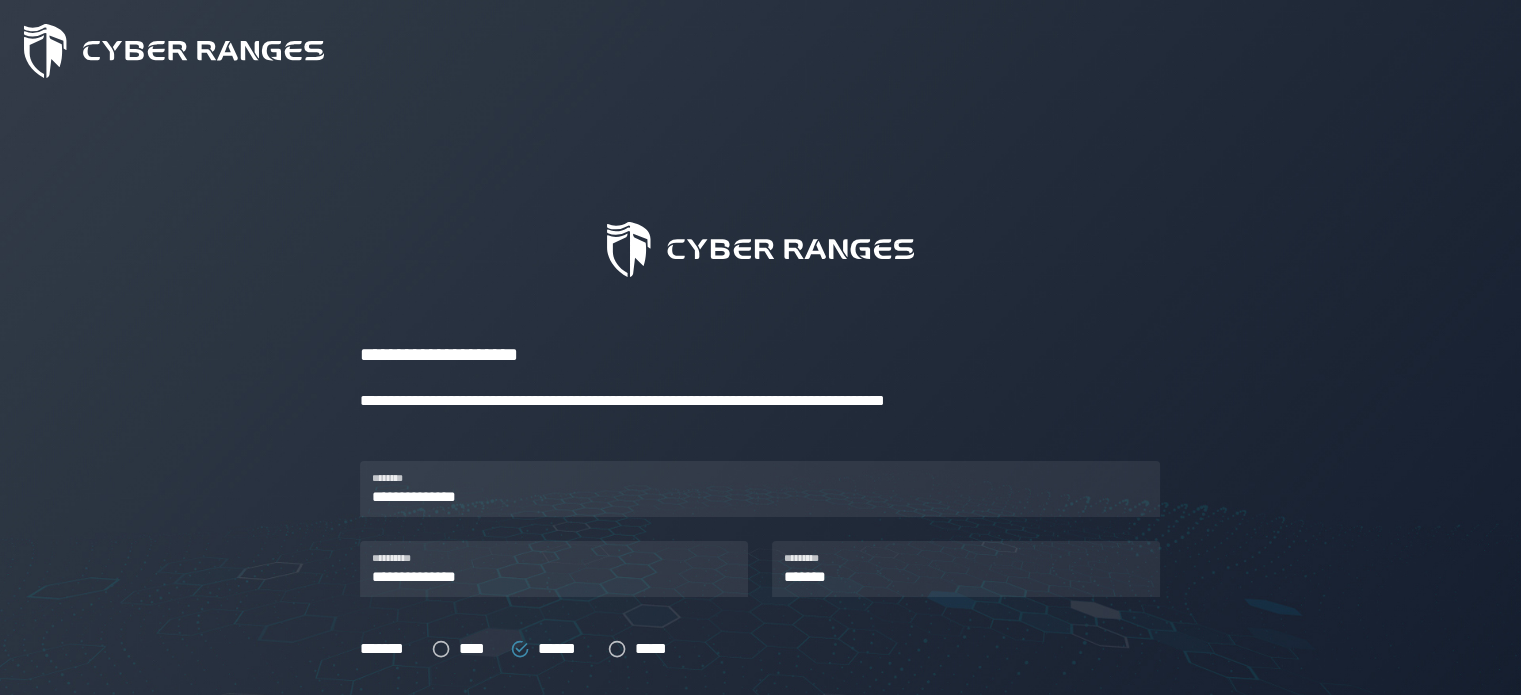 scroll, scrollTop: 0, scrollLeft: 0, axis: both 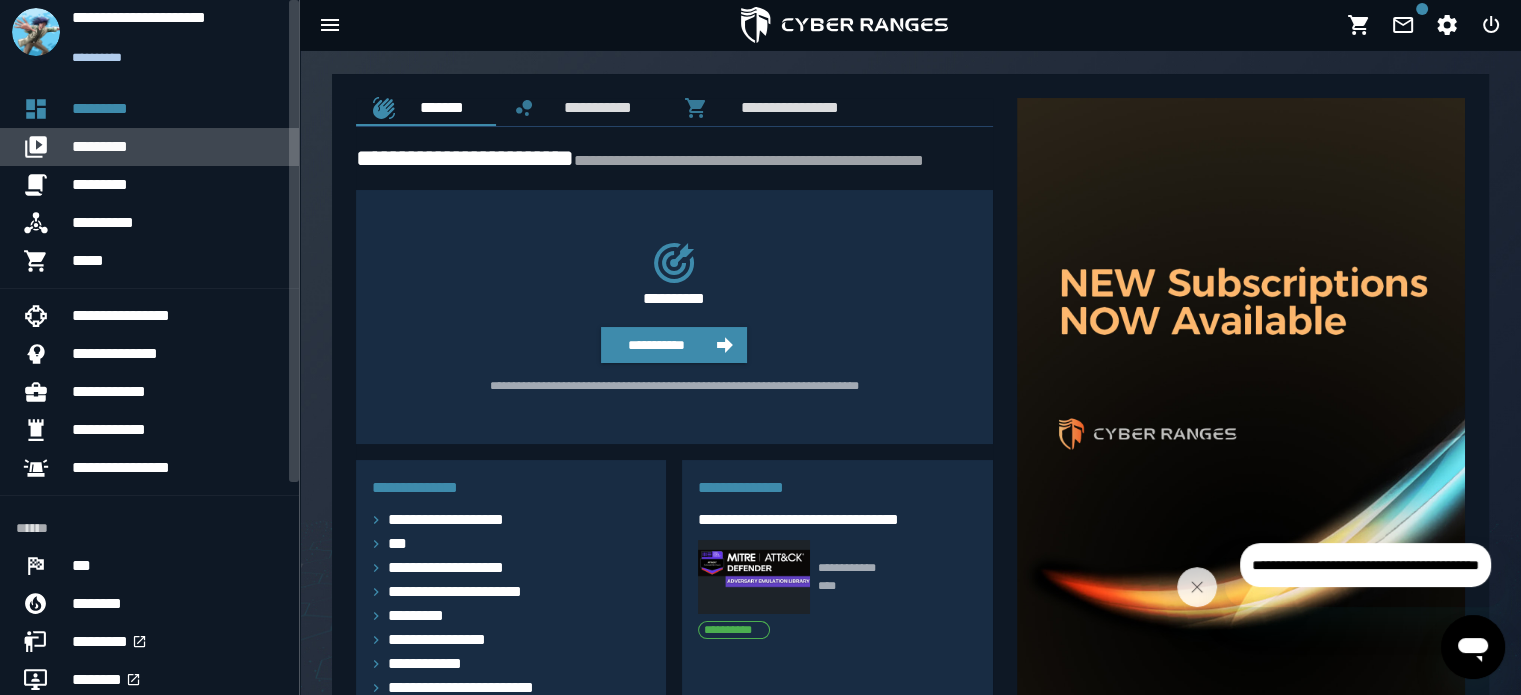 click on "*********" at bounding box center (177, 147) 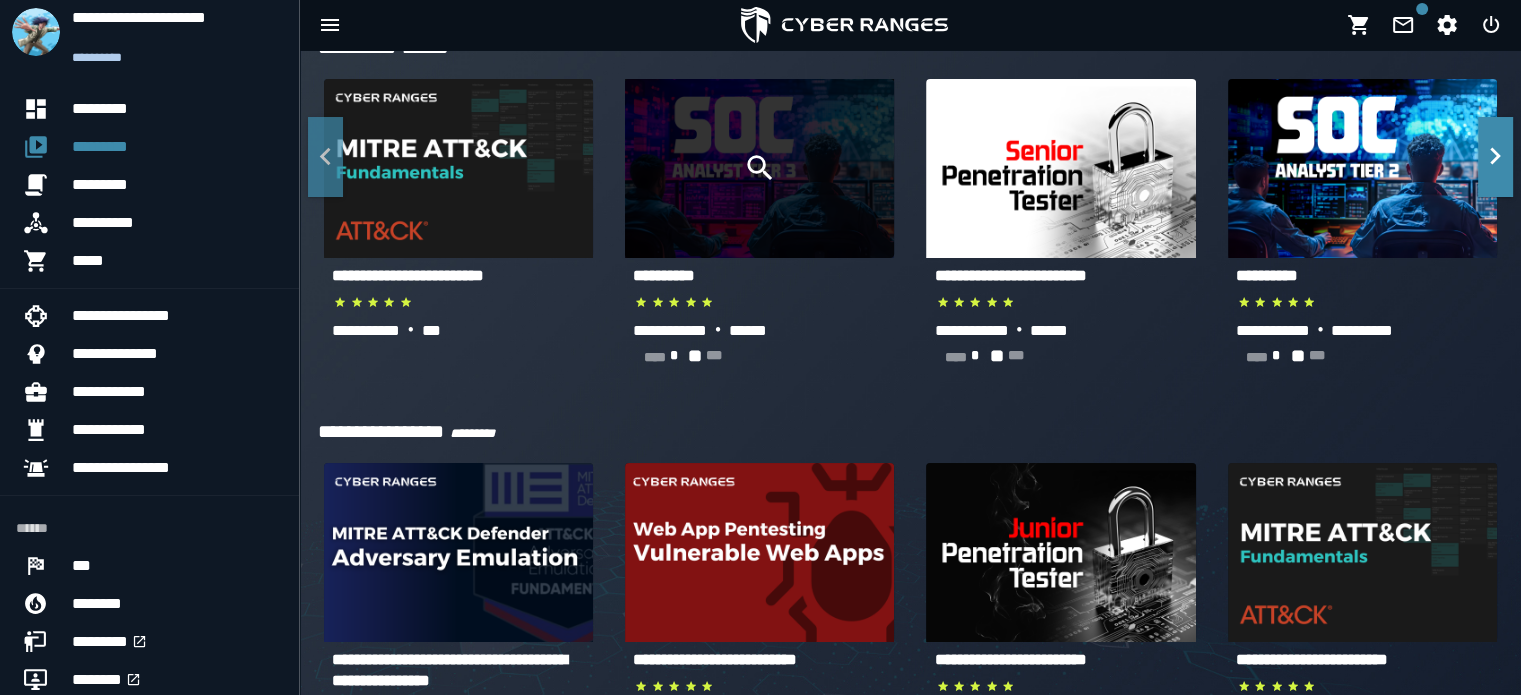 scroll, scrollTop: 100, scrollLeft: 0, axis: vertical 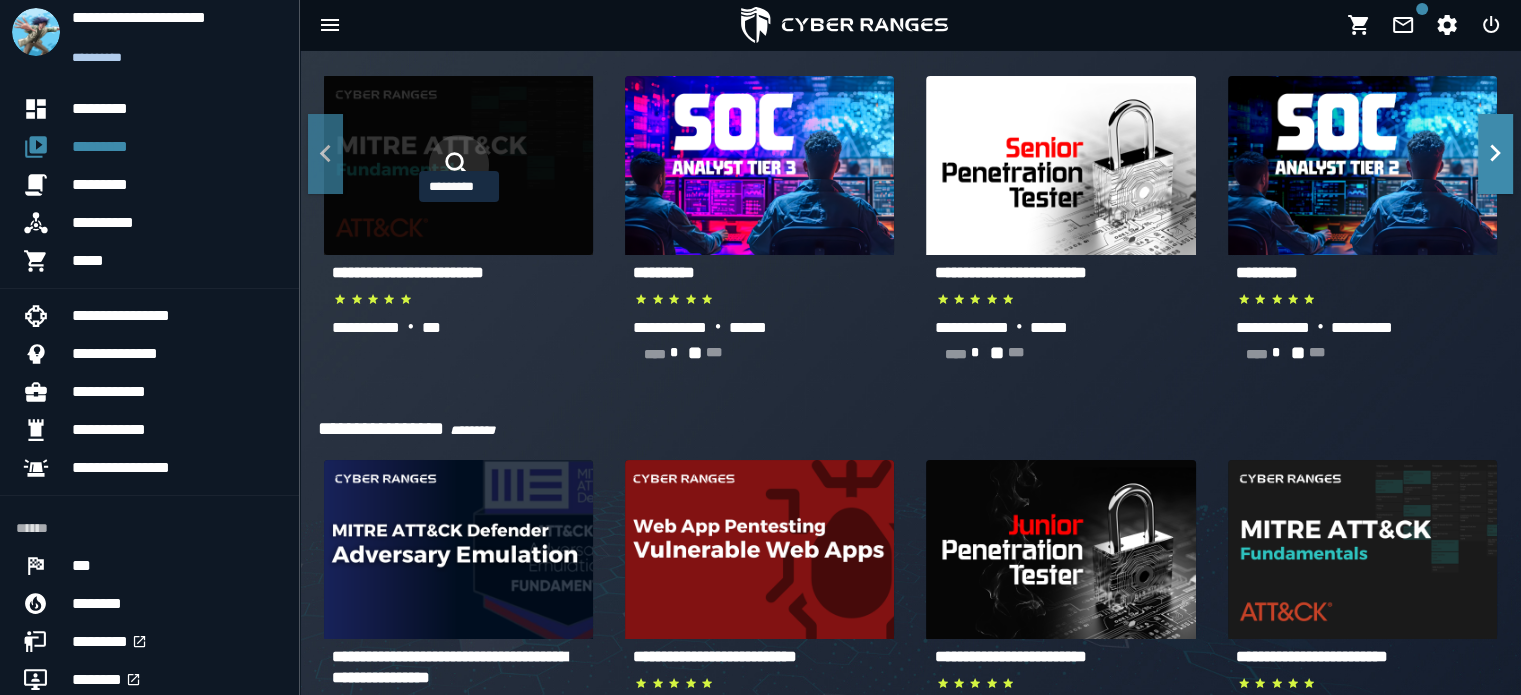 click 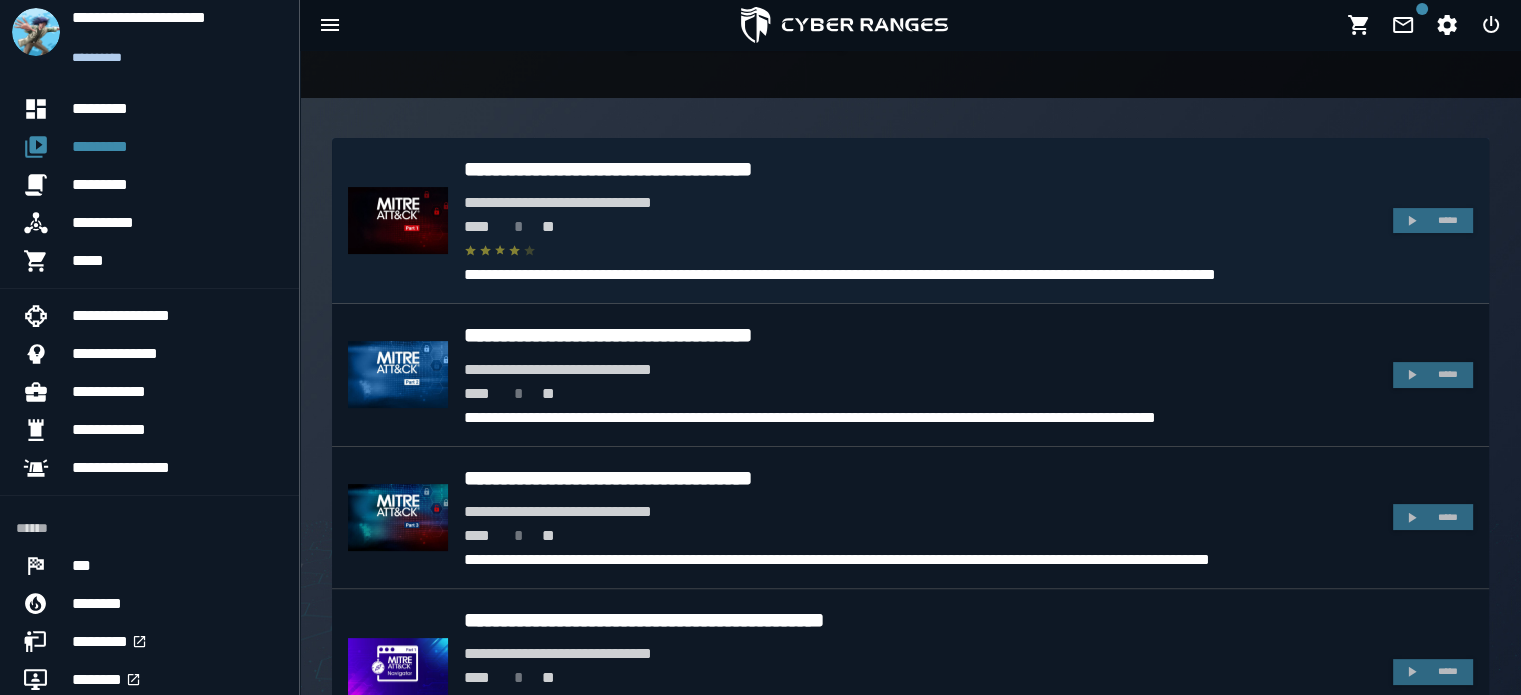 scroll, scrollTop: 400, scrollLeft: 0, axis: vertical 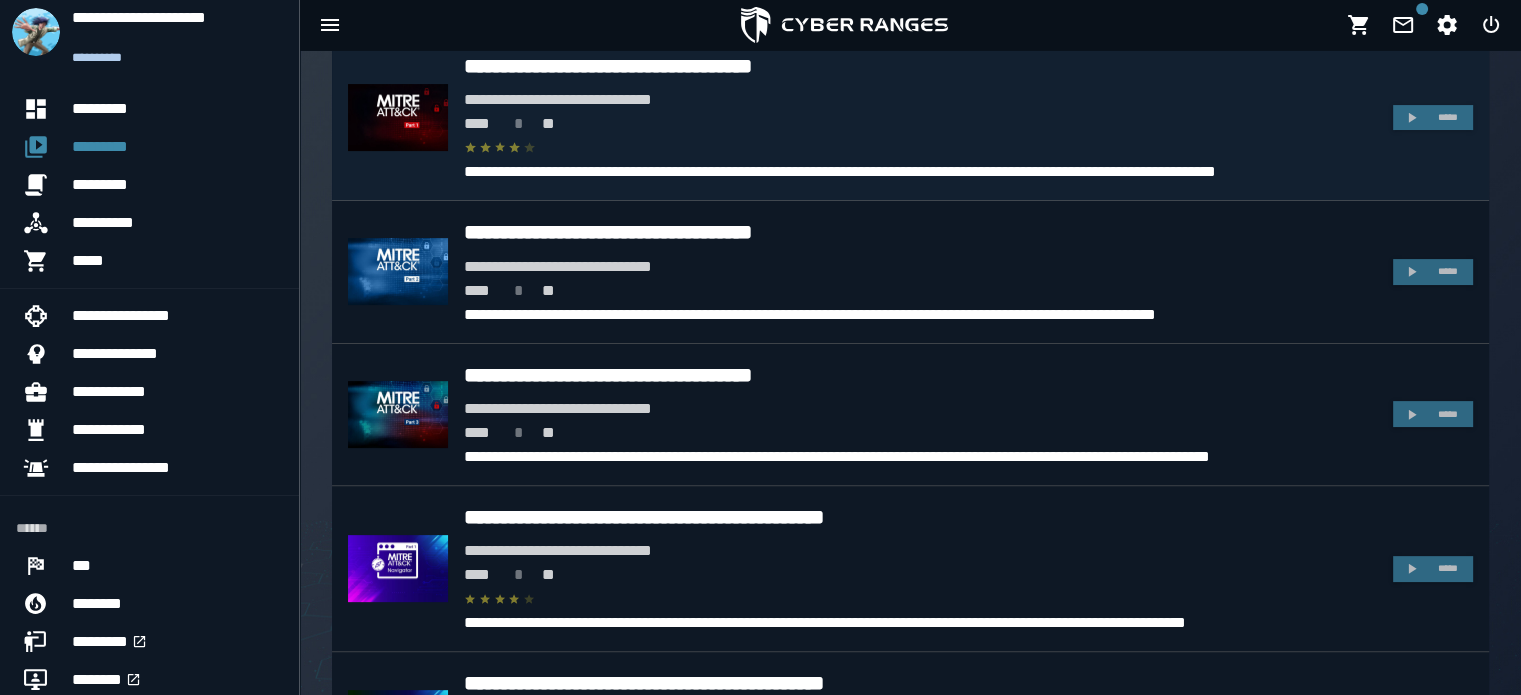 click on "**********" 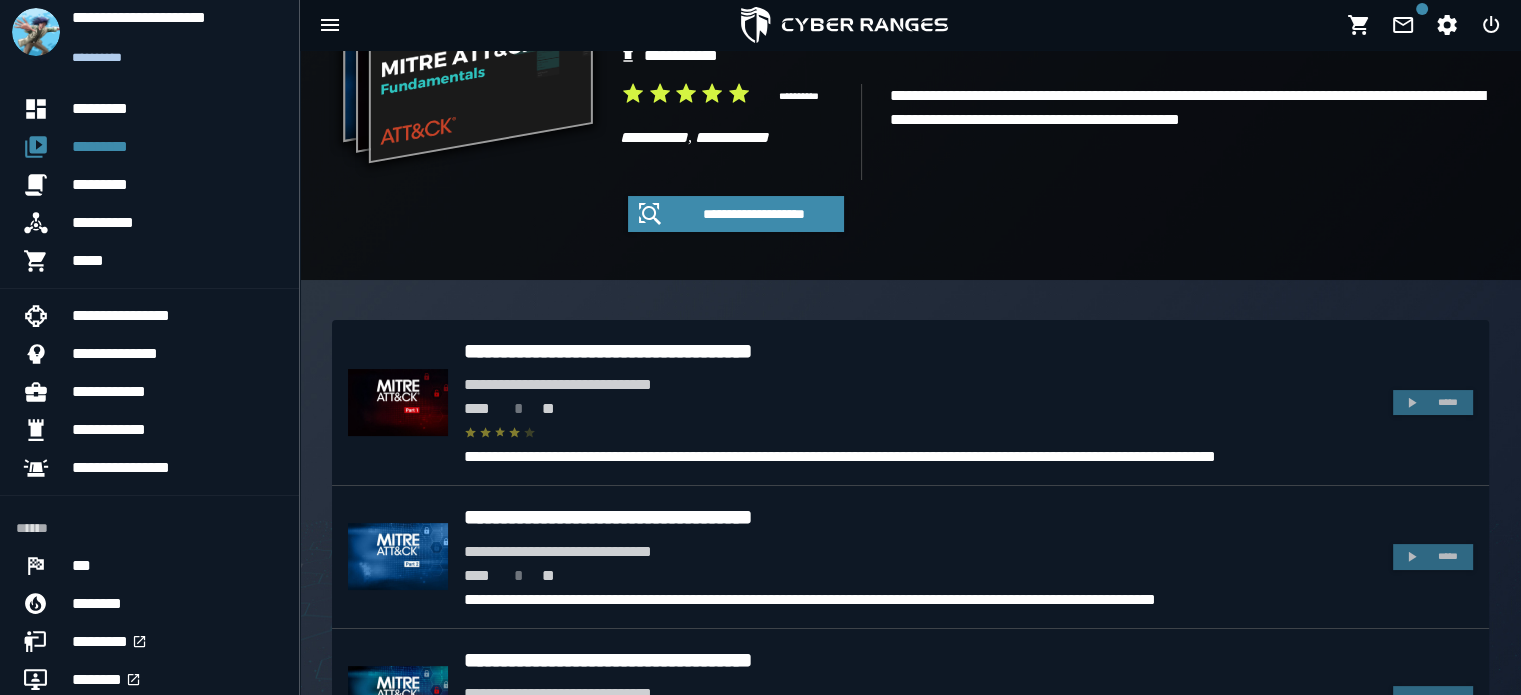 scroll, scrollTop: 200, scrollLeft: 0, axis: vertical 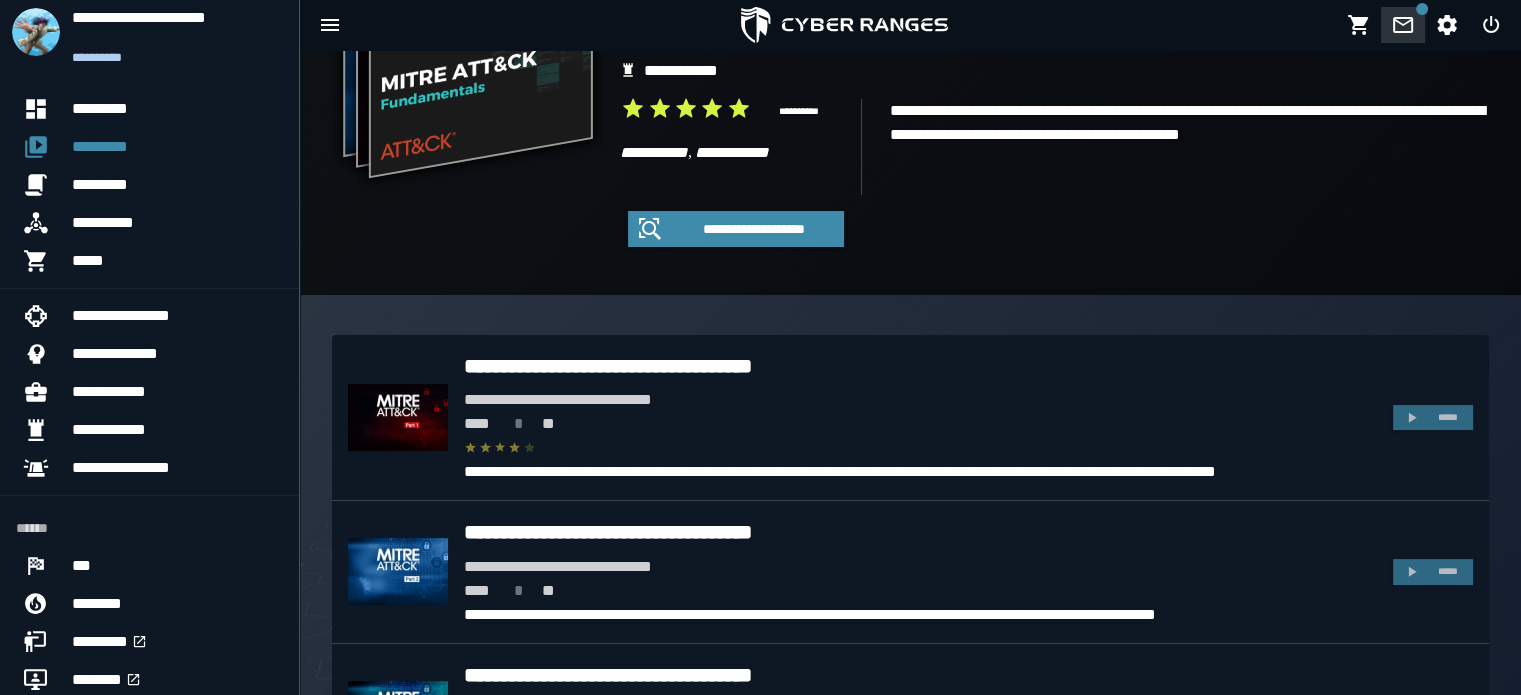 click 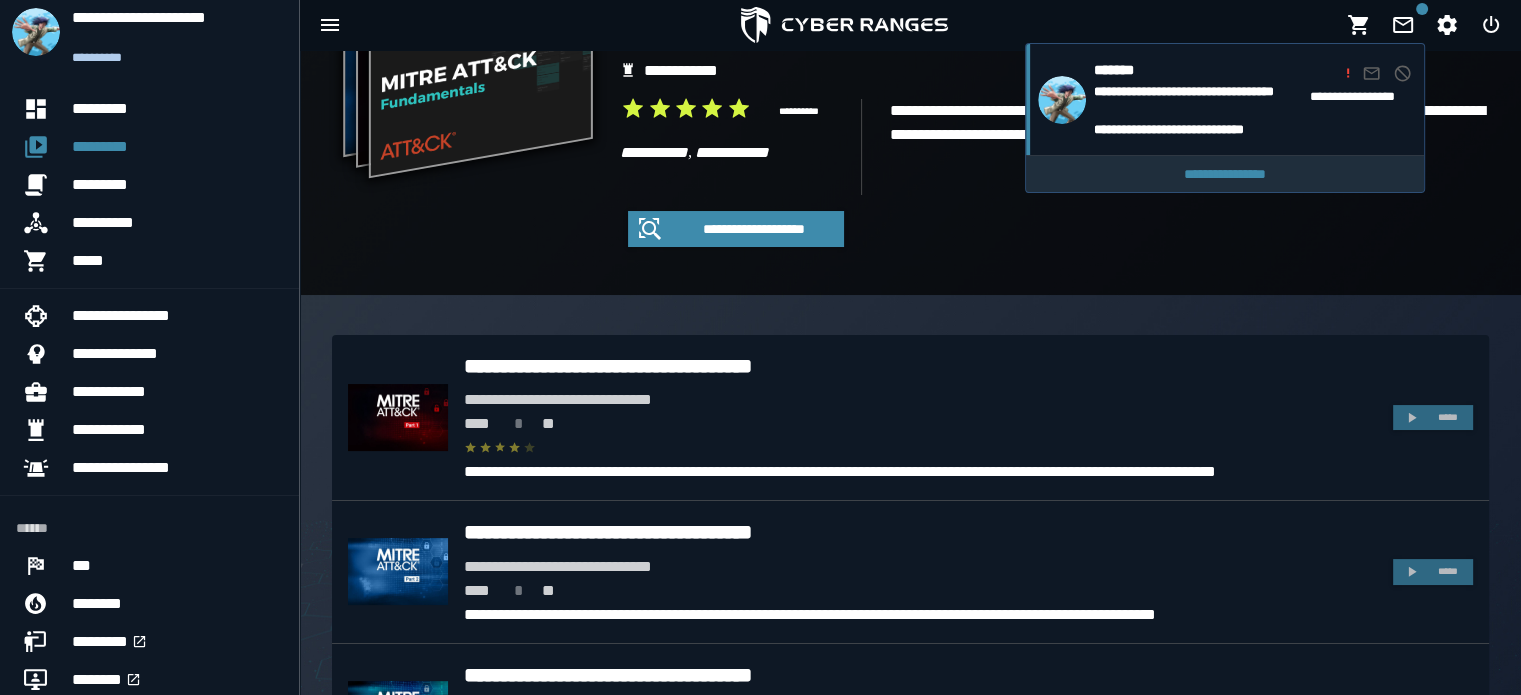 click on "**********" at bounding box center (1225, 174) 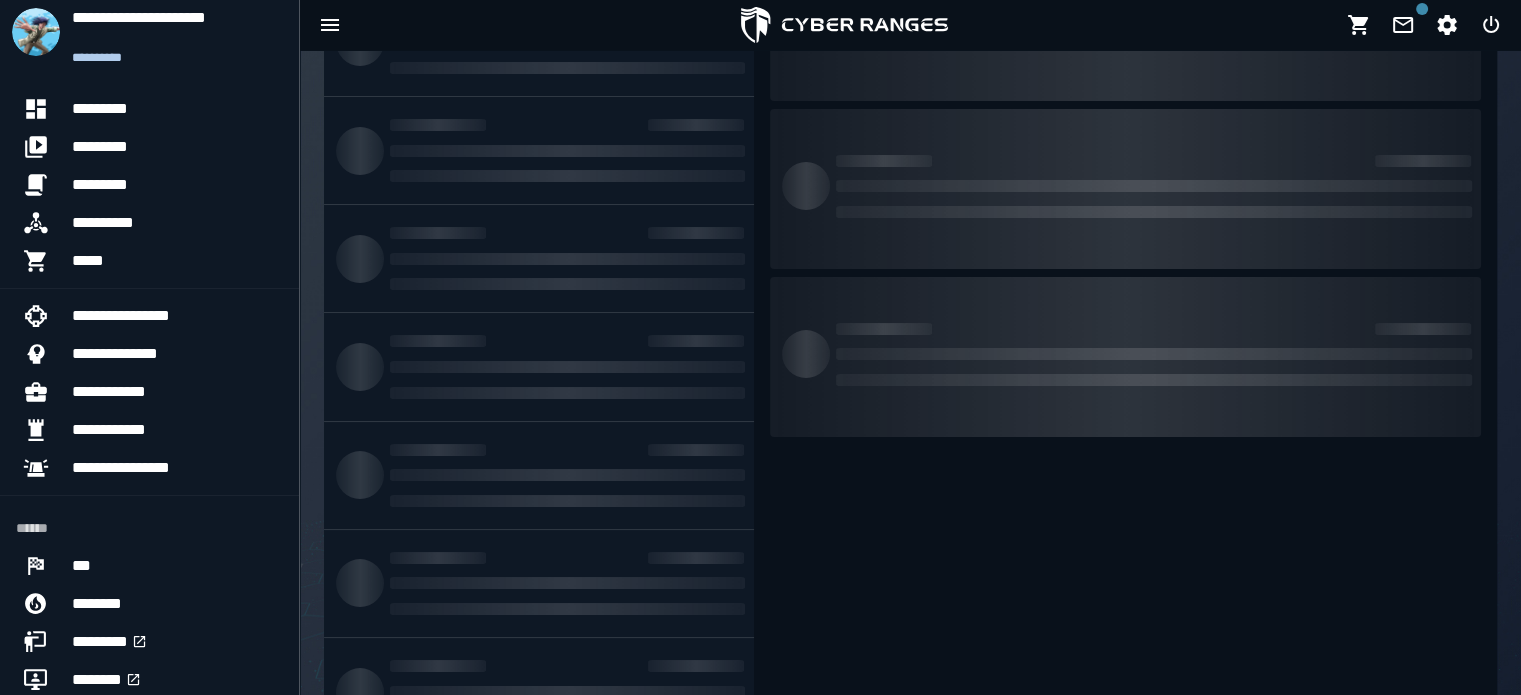 scroll, scrollTop: 0, scrollLeft: 0, axis: both 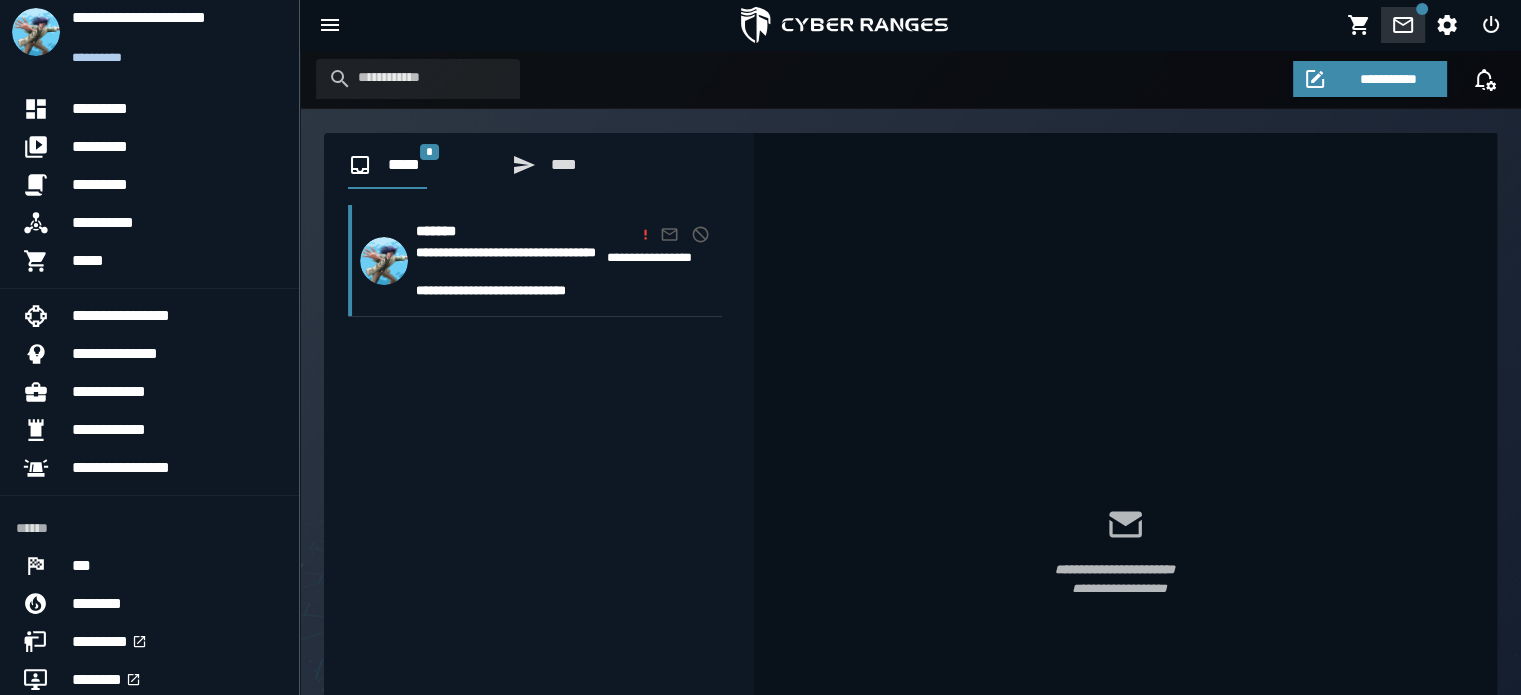 click 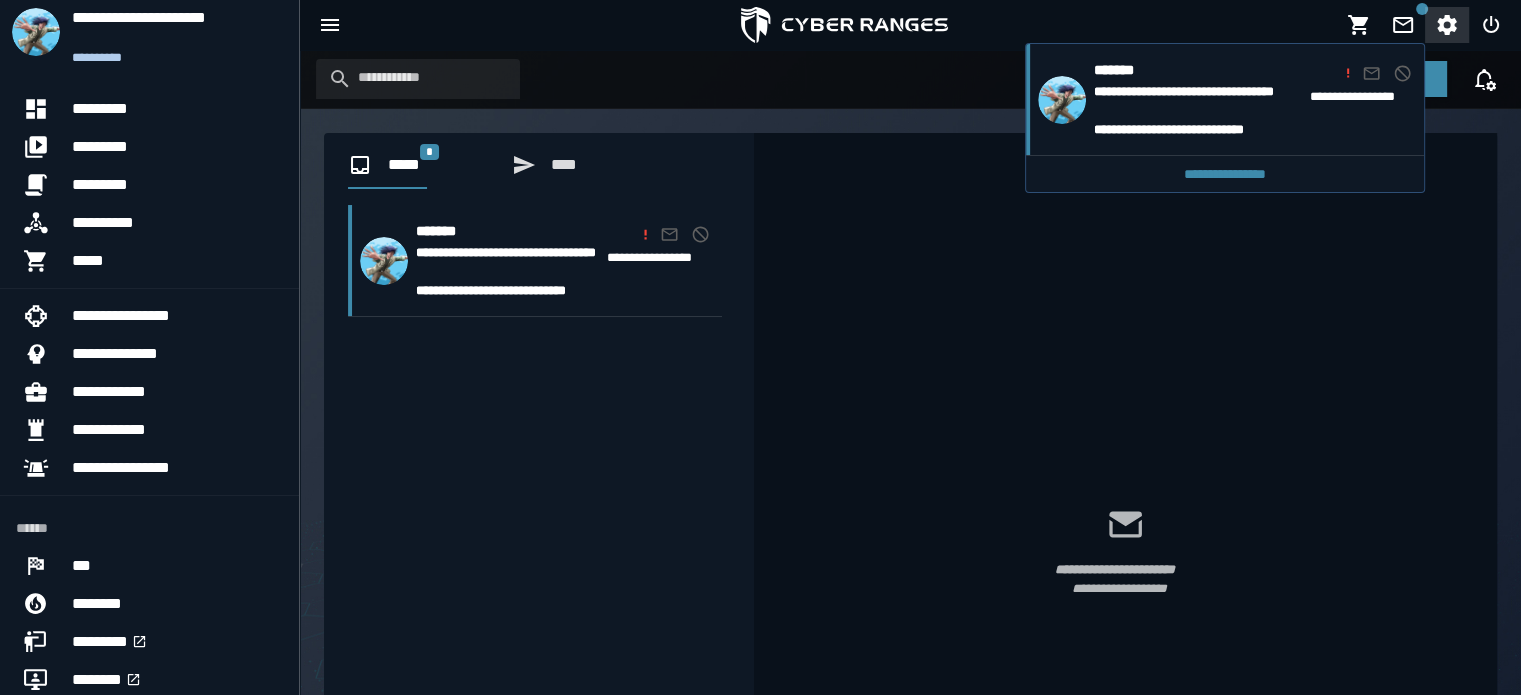 click 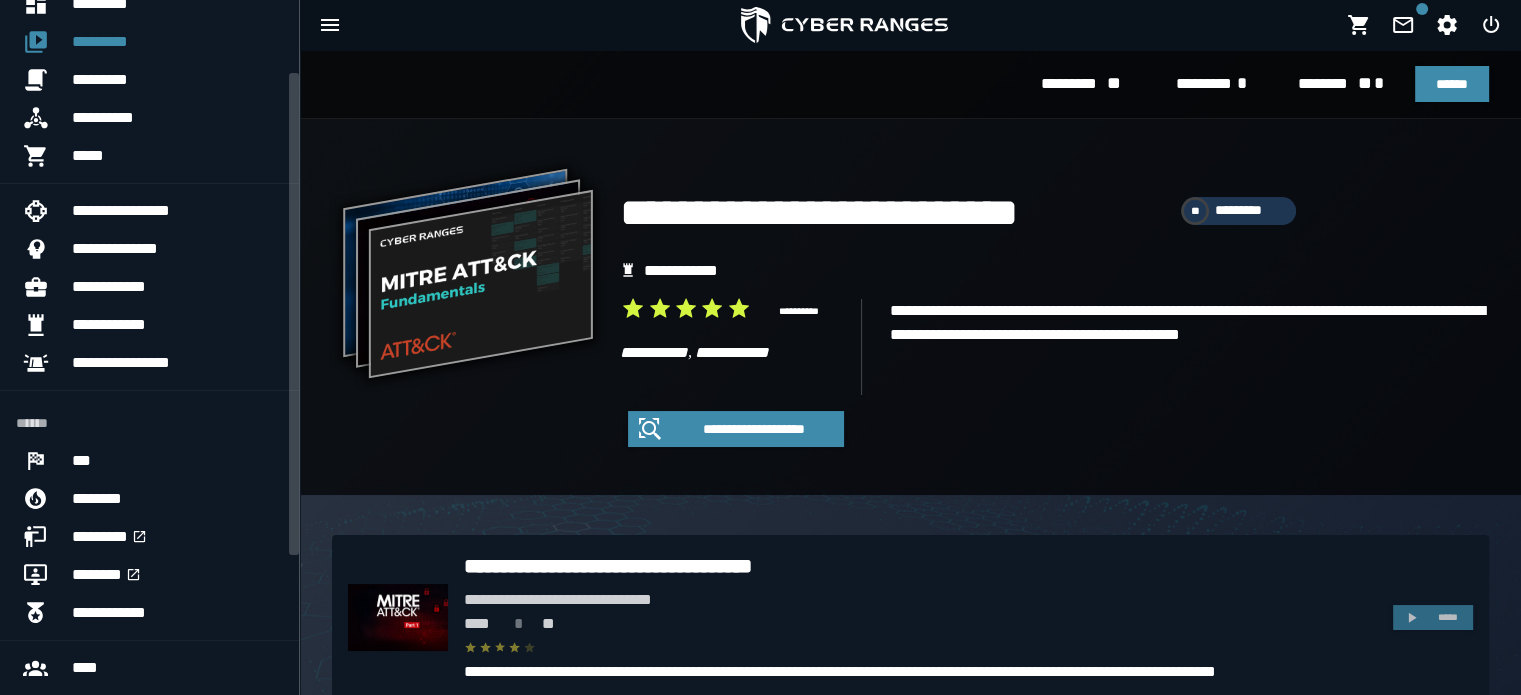scroll, scrollTop: 100, scrollLeft: 0, axis: vertical 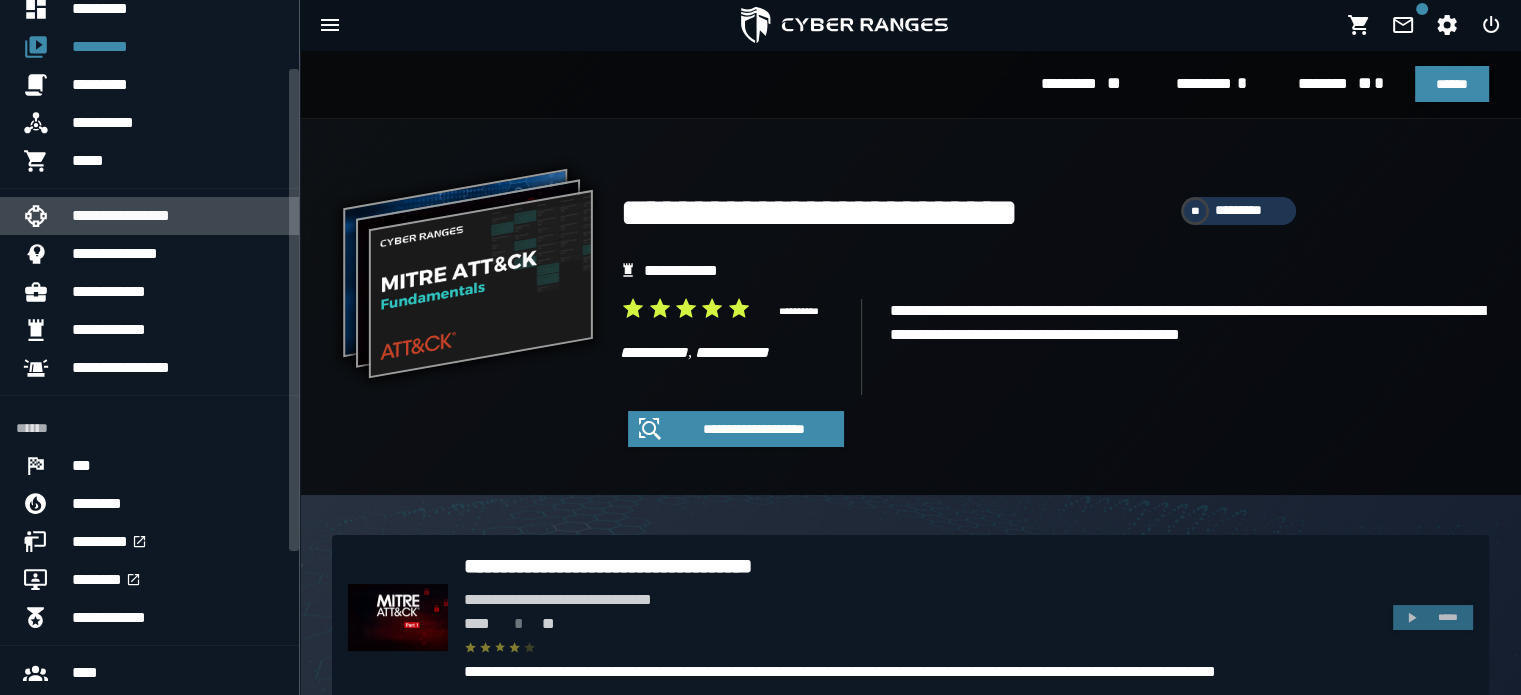 click on "**********" at bounding box center [177, 216] 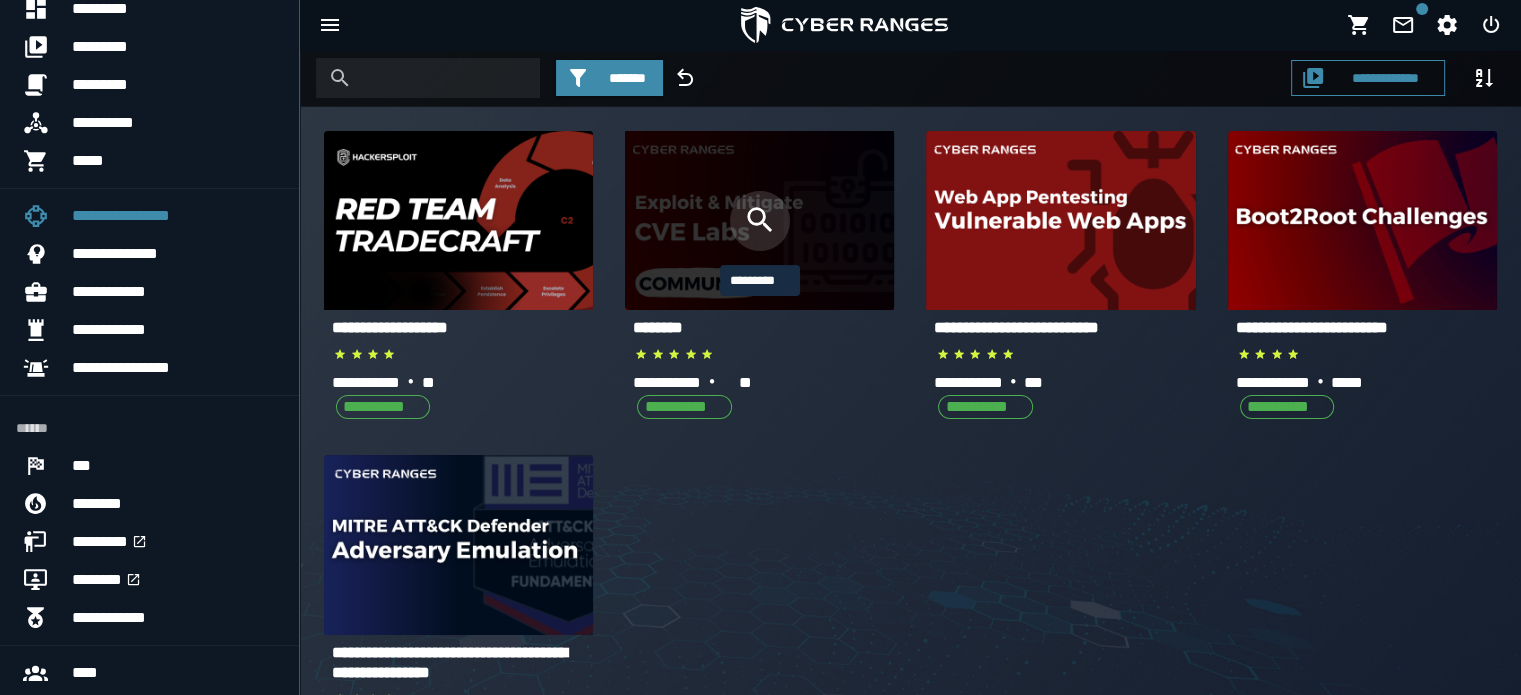 click at bounding box center (760, 221) 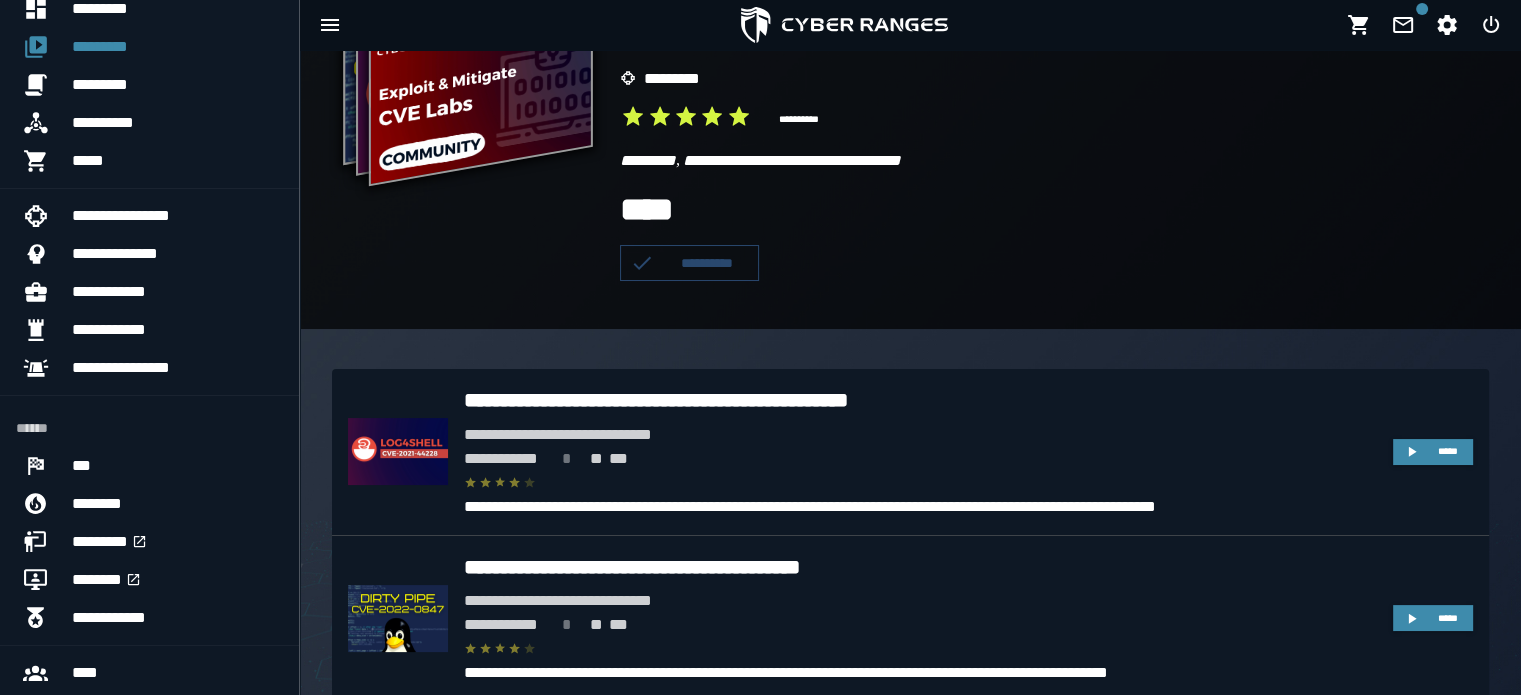 scroll, scrollTop: 200, scrollLeft: 0, axis: vertical 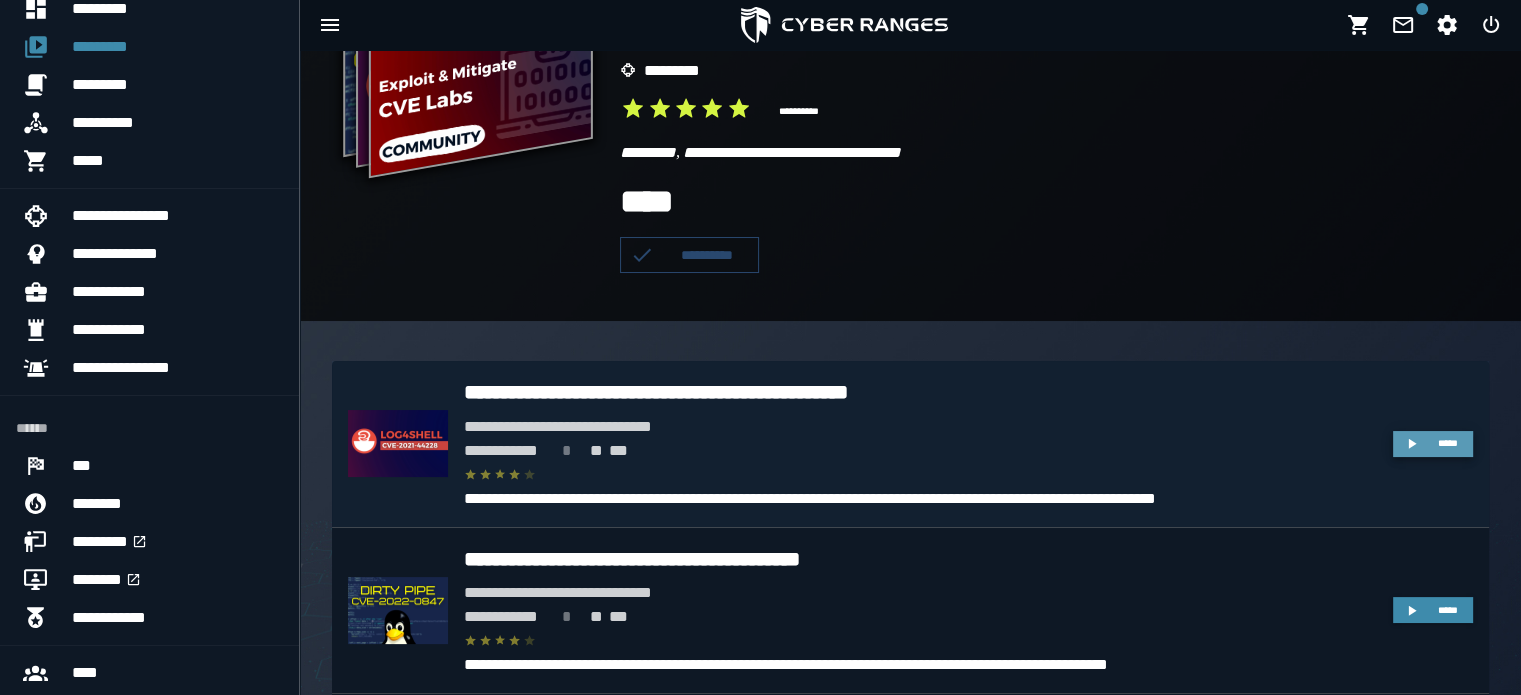 click on "*****" at bounding box center [1448, 443] 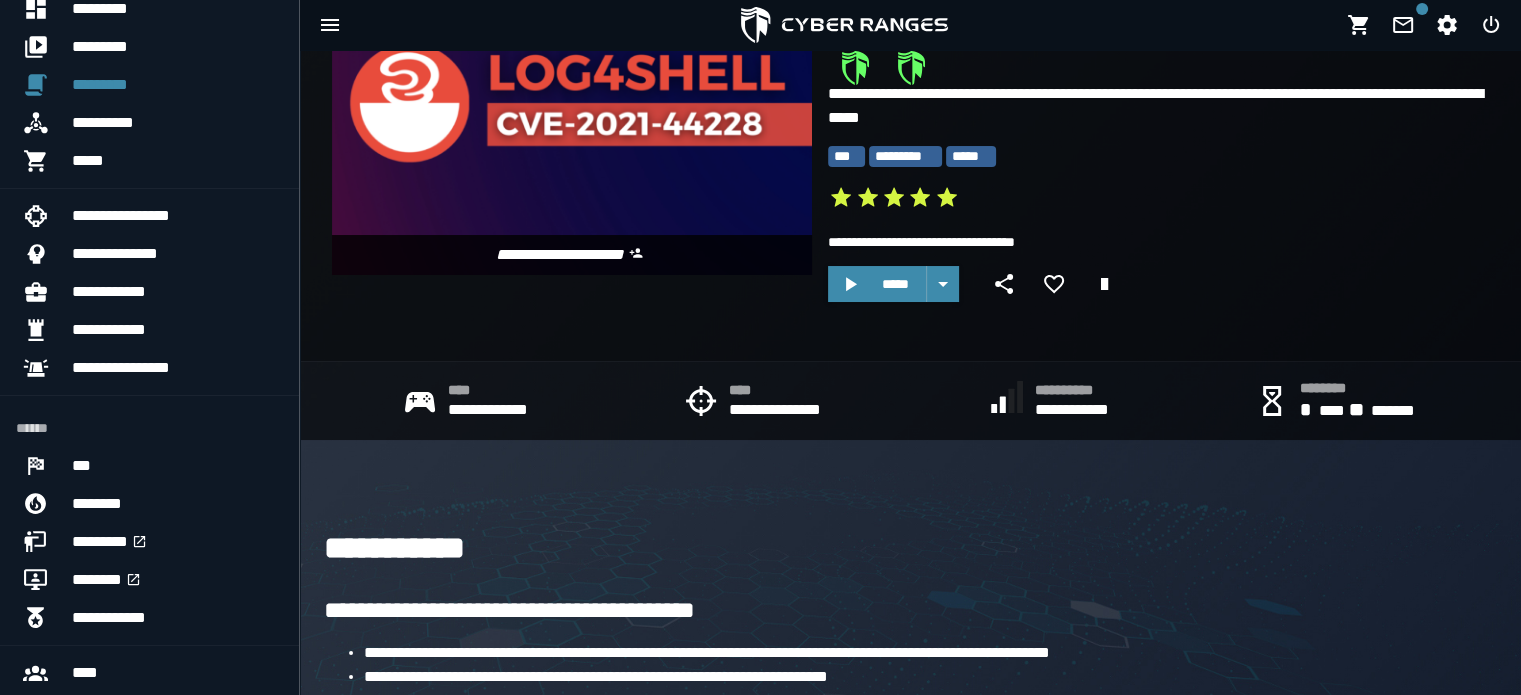 scroll, scrollTop: 200, scrollLeft: 0, axis: vertical 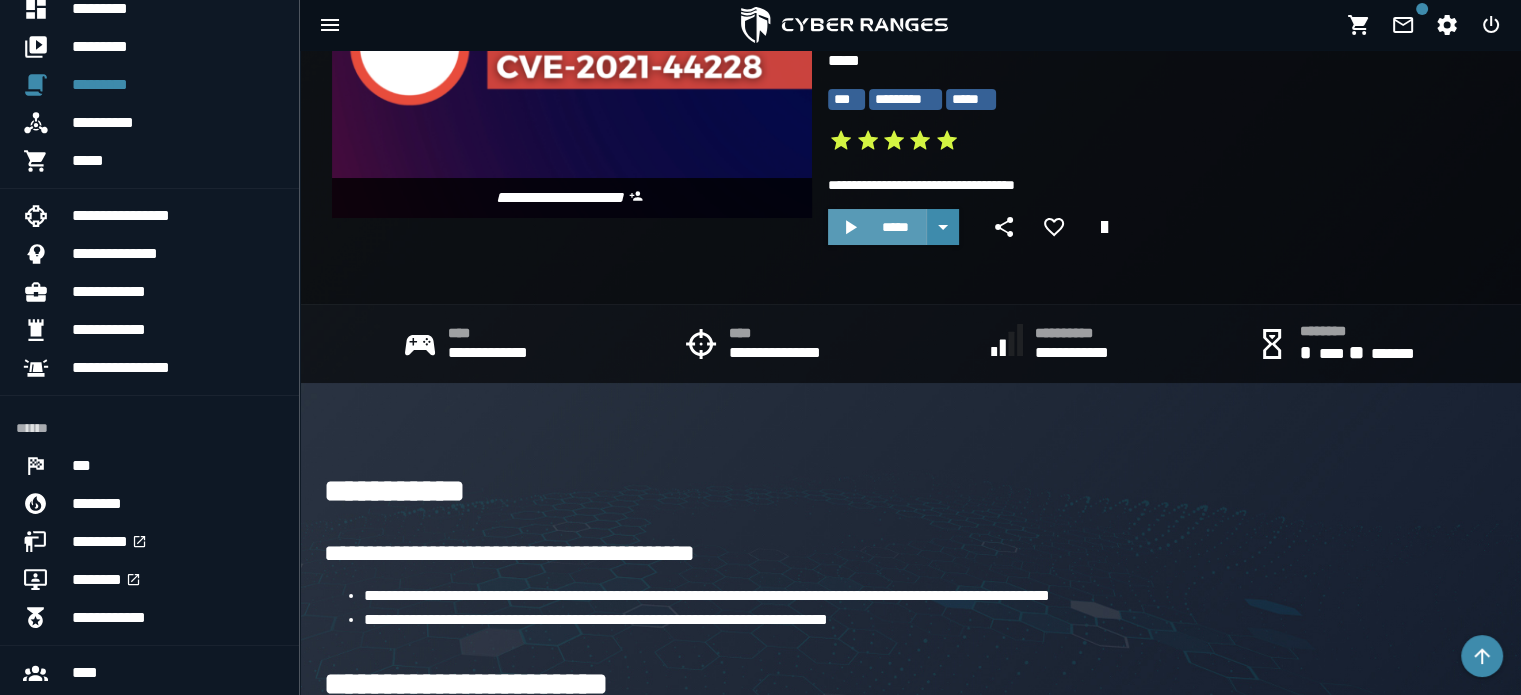 click on "*****" at bounding box center [895, 227] 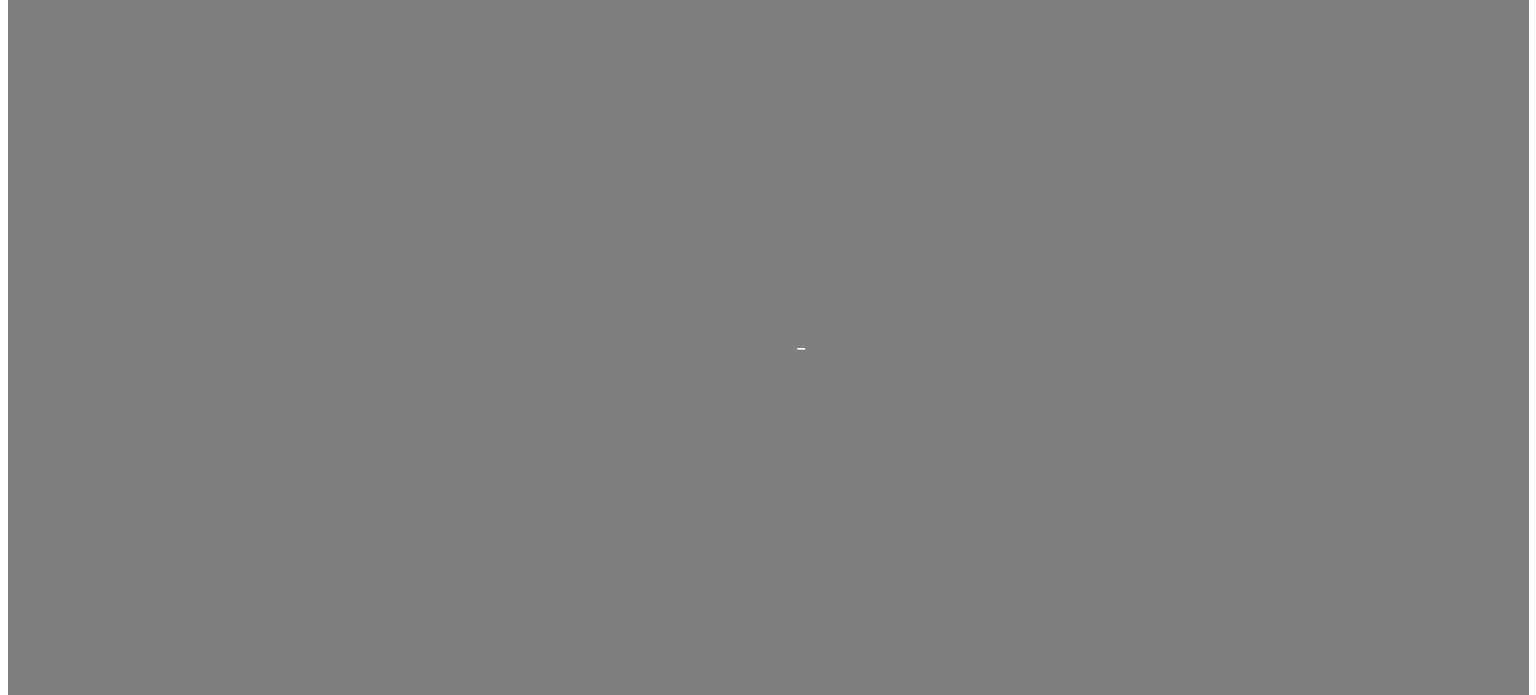 scroll, scrollTop: 0, scrollLeft: 0, axis: both 